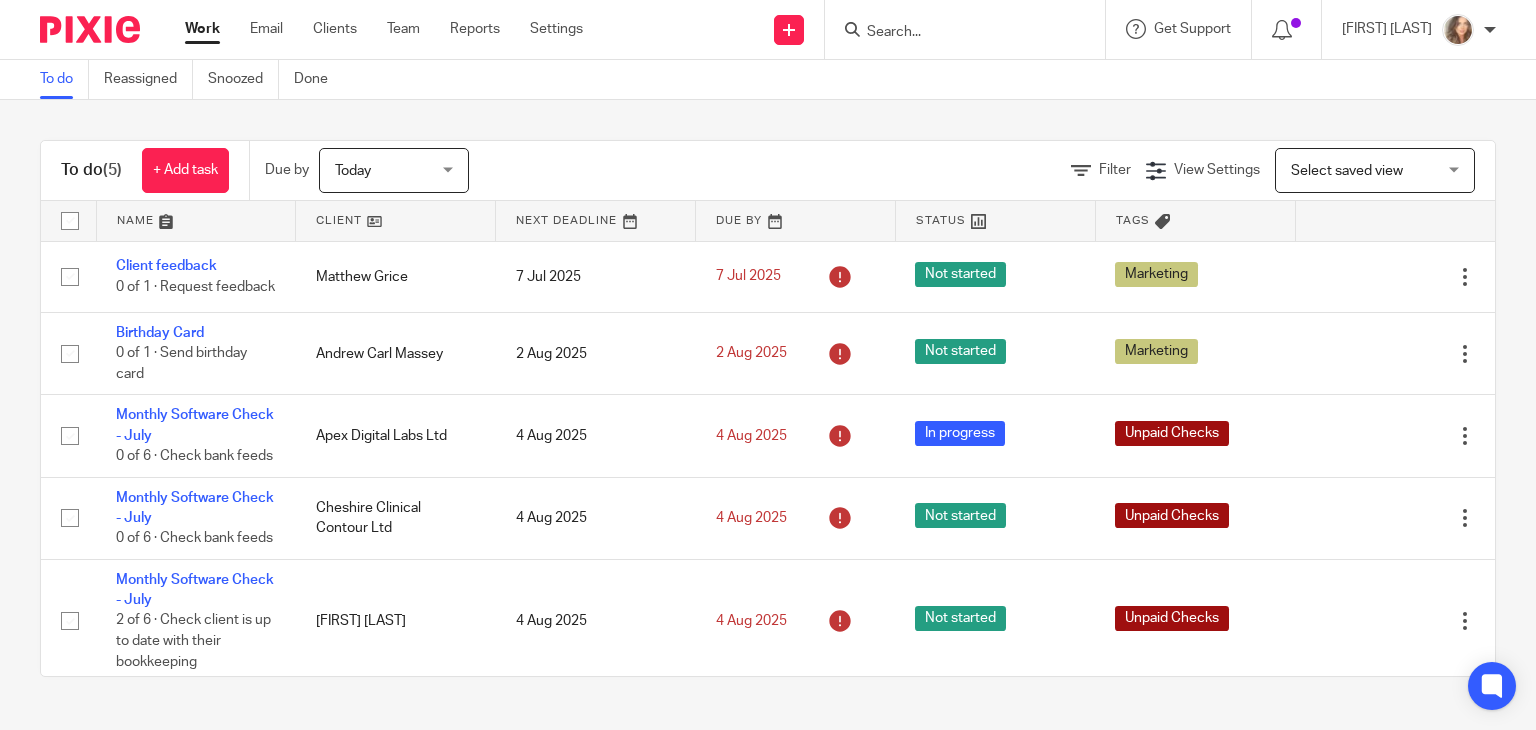 scroll, scrollTop: 0, scrollLeft: 0, axis: both 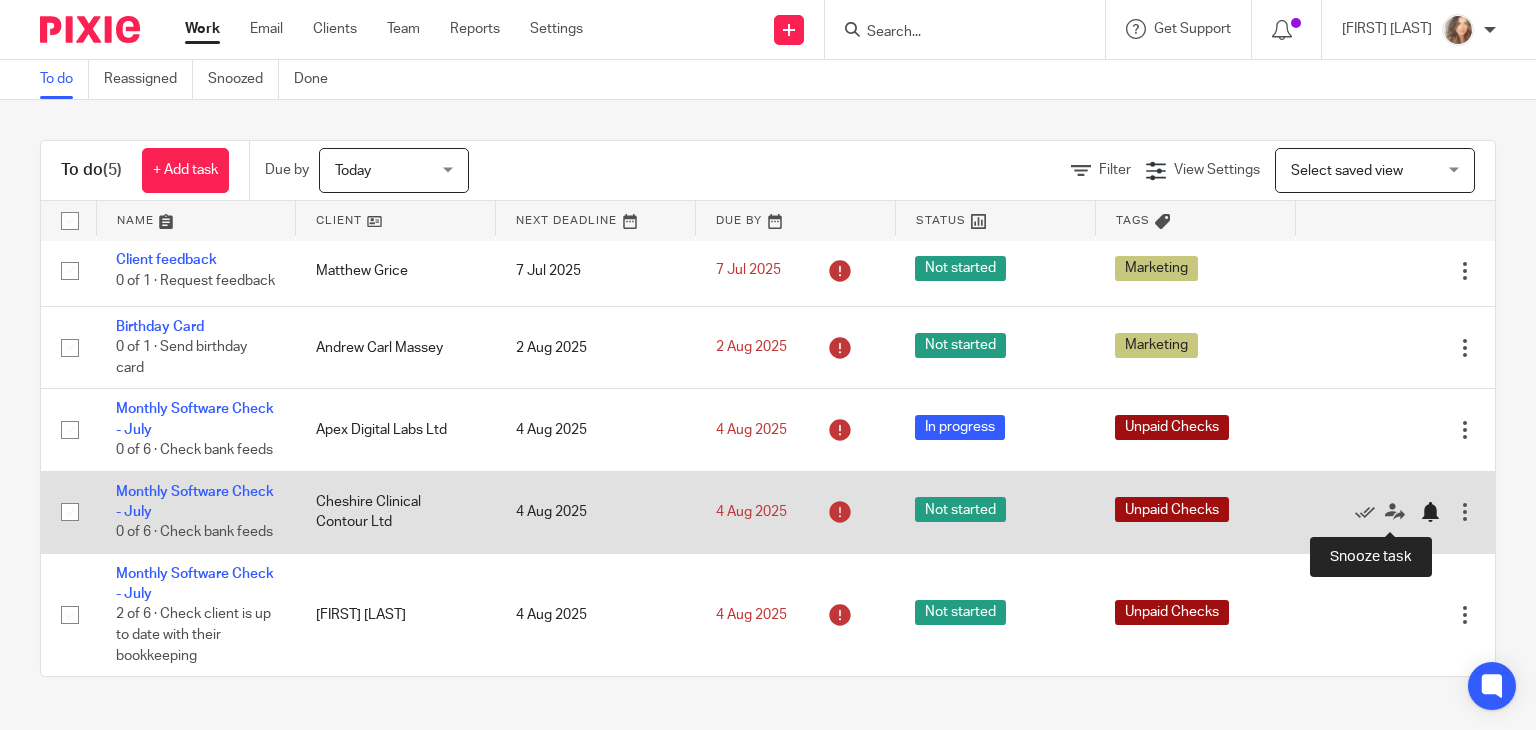 click at bounding box center (1430, 512) 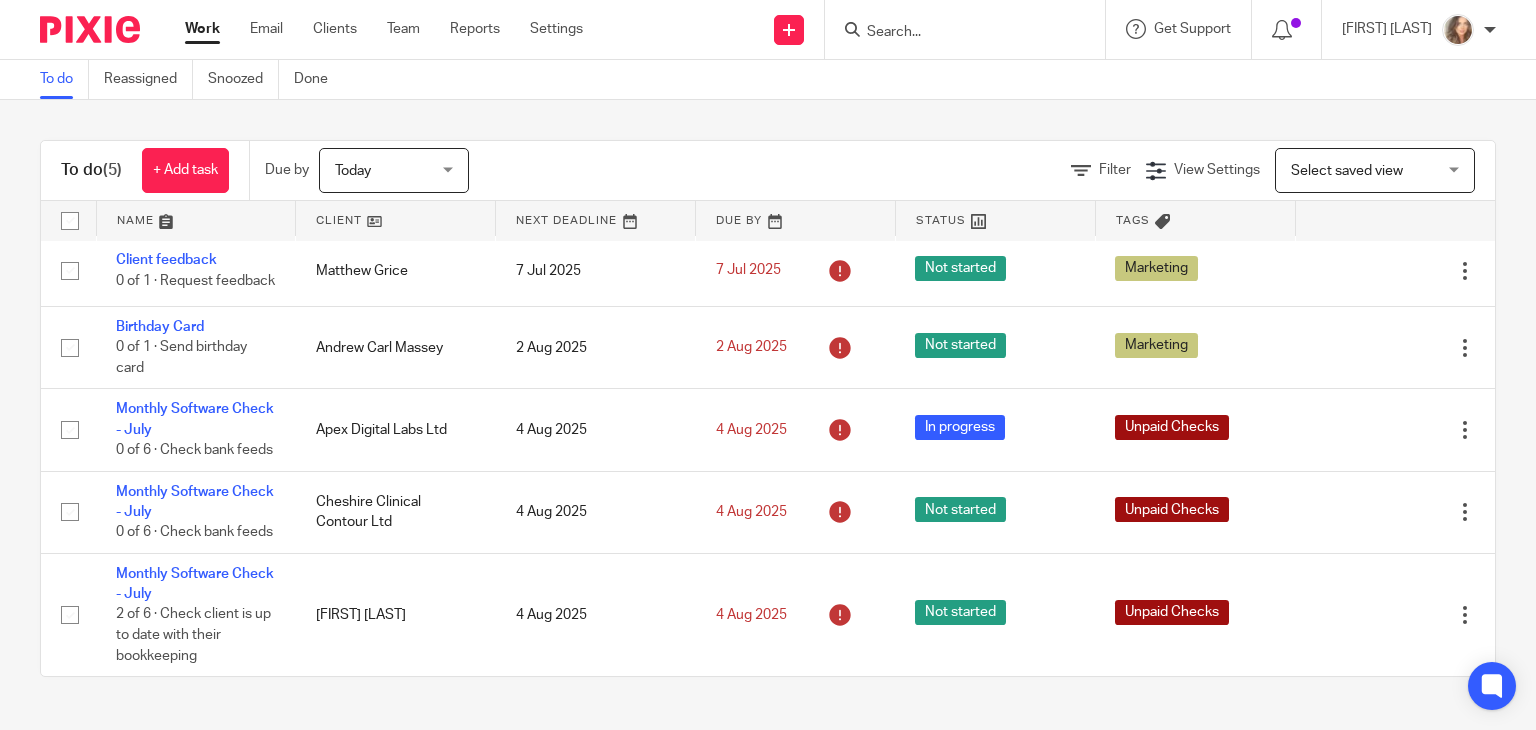 scroll, scrollTop: 0, scrollLeft: 0, axis: both 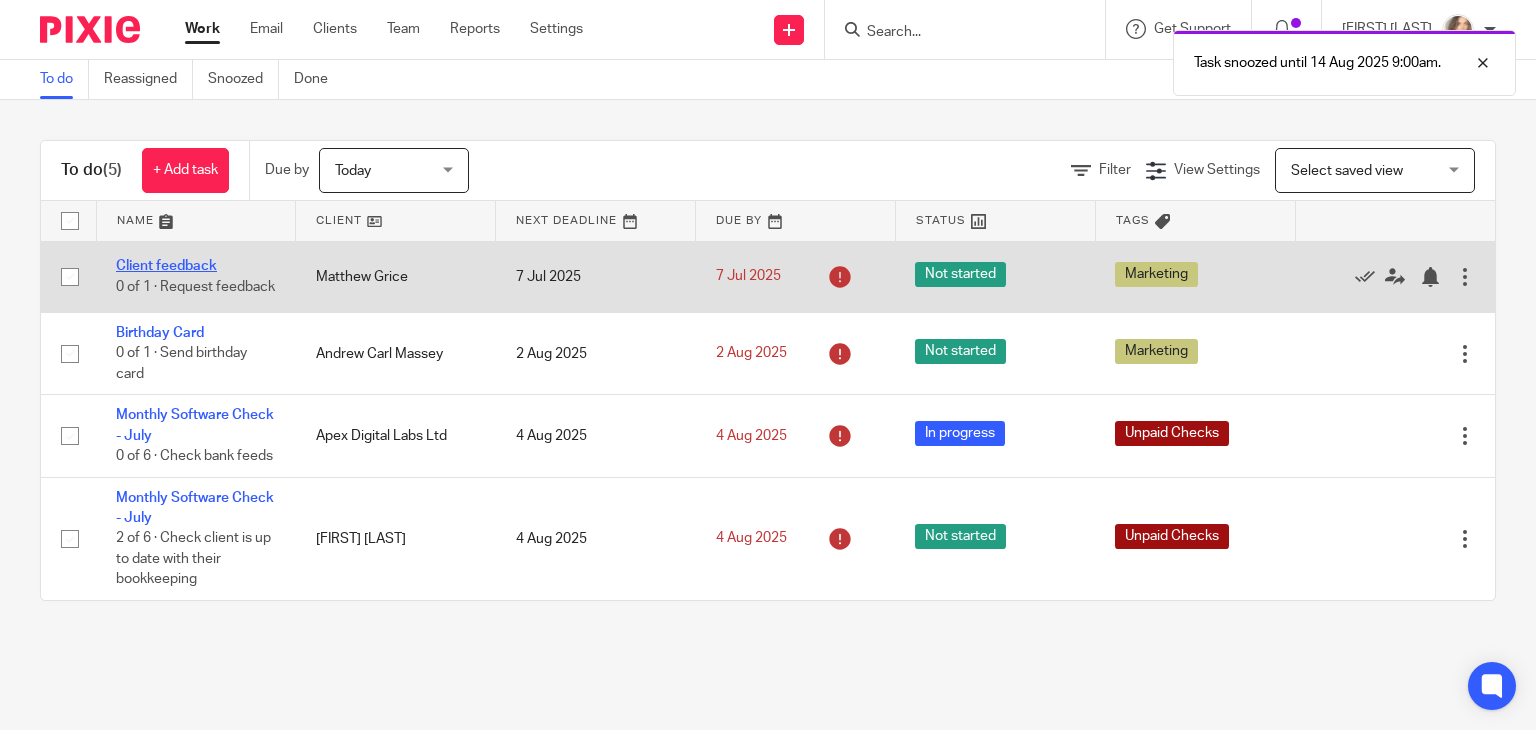 click on "Client feedback" at bounding box center (166, 266) 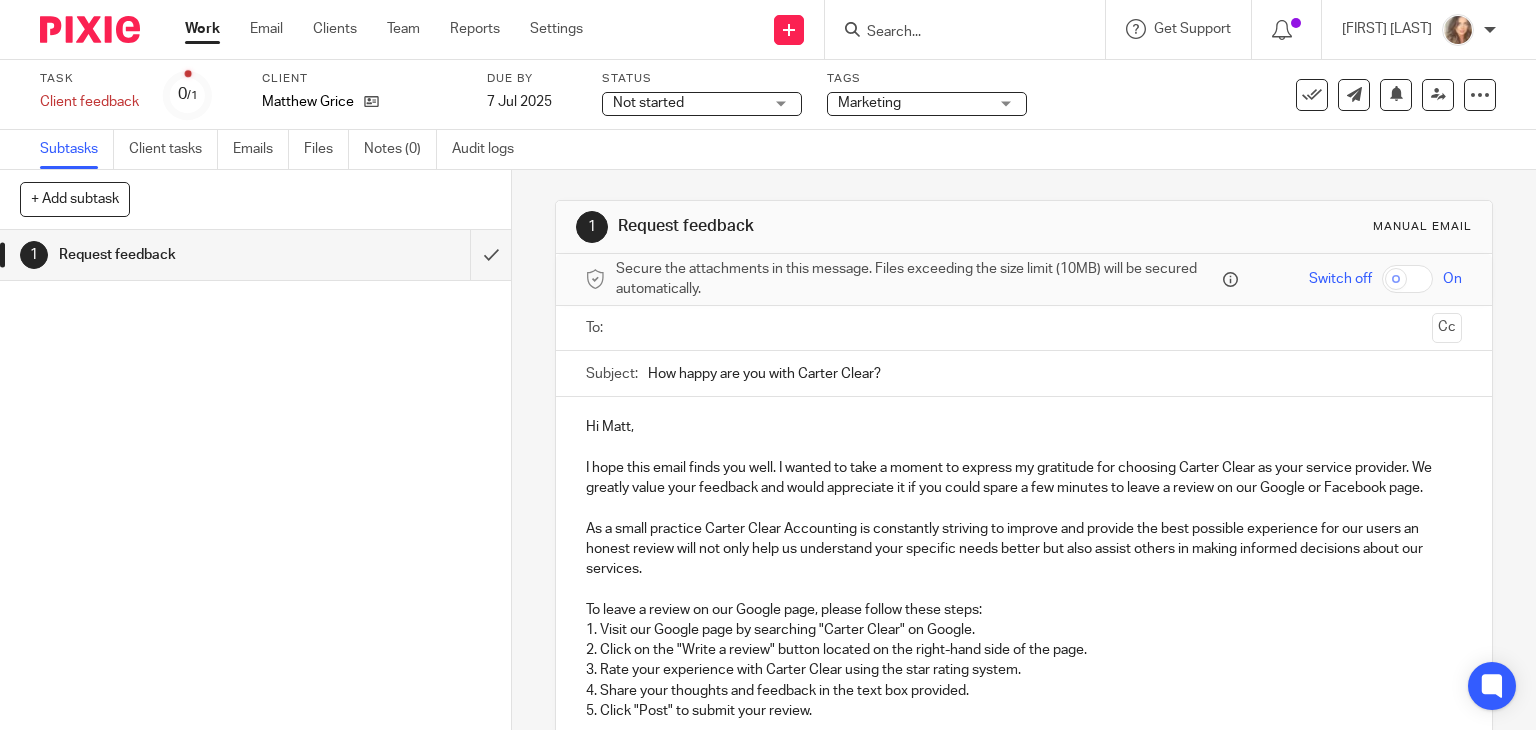 scroll, scrollTop: 0, scrollLeft: 0, axis: both 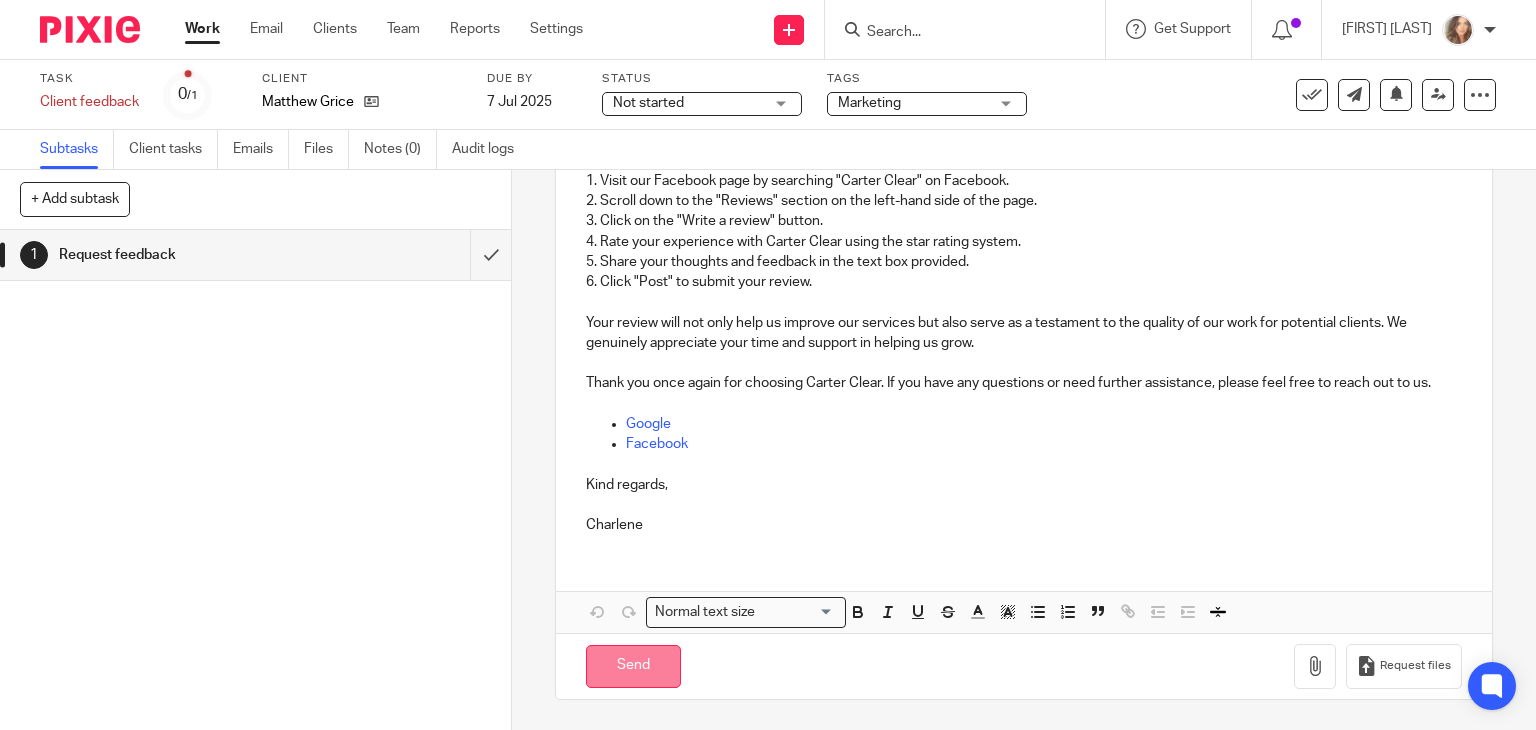 click on "Send" at bounding box center [633, 666] 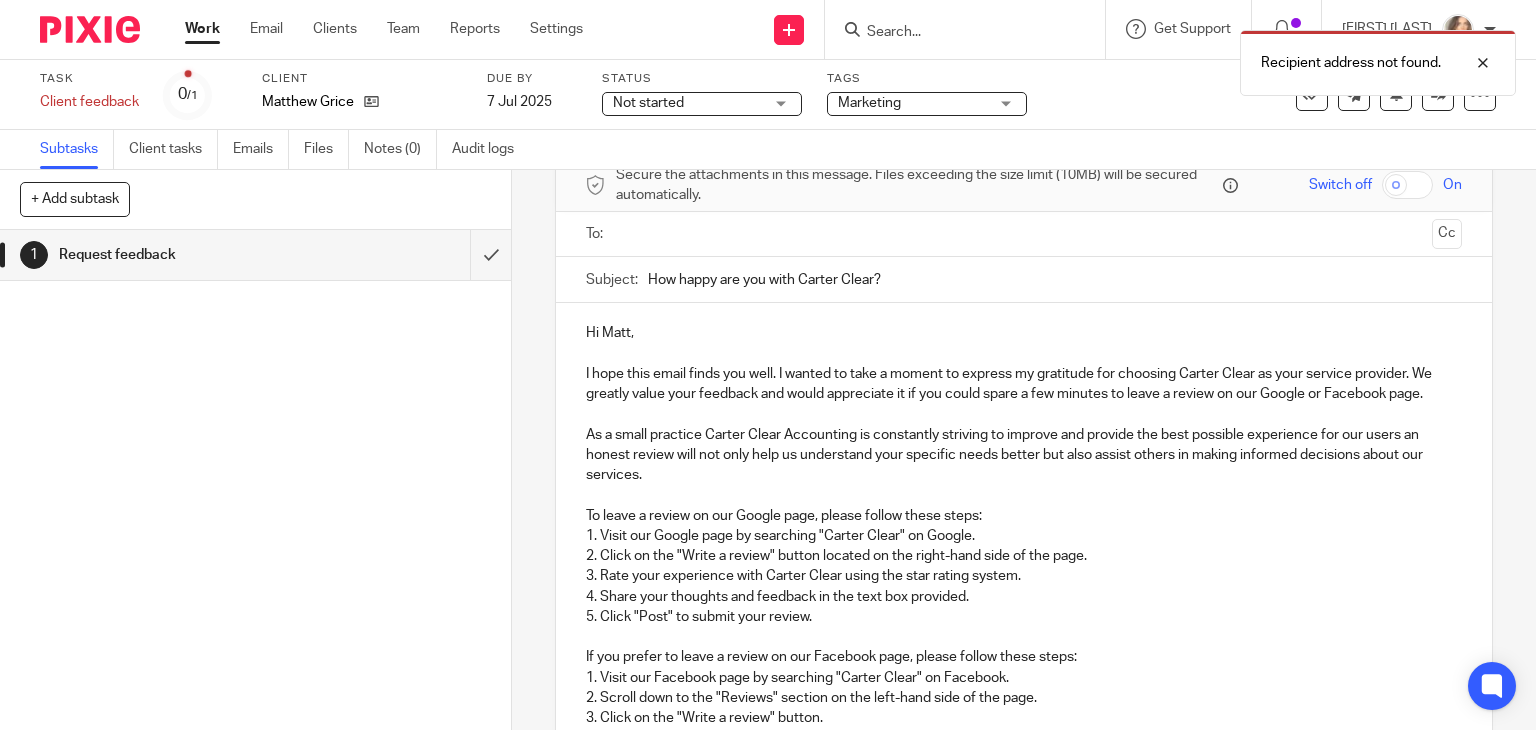 scroll, scrollTop: 0, scrollLeft: 0, axis: both 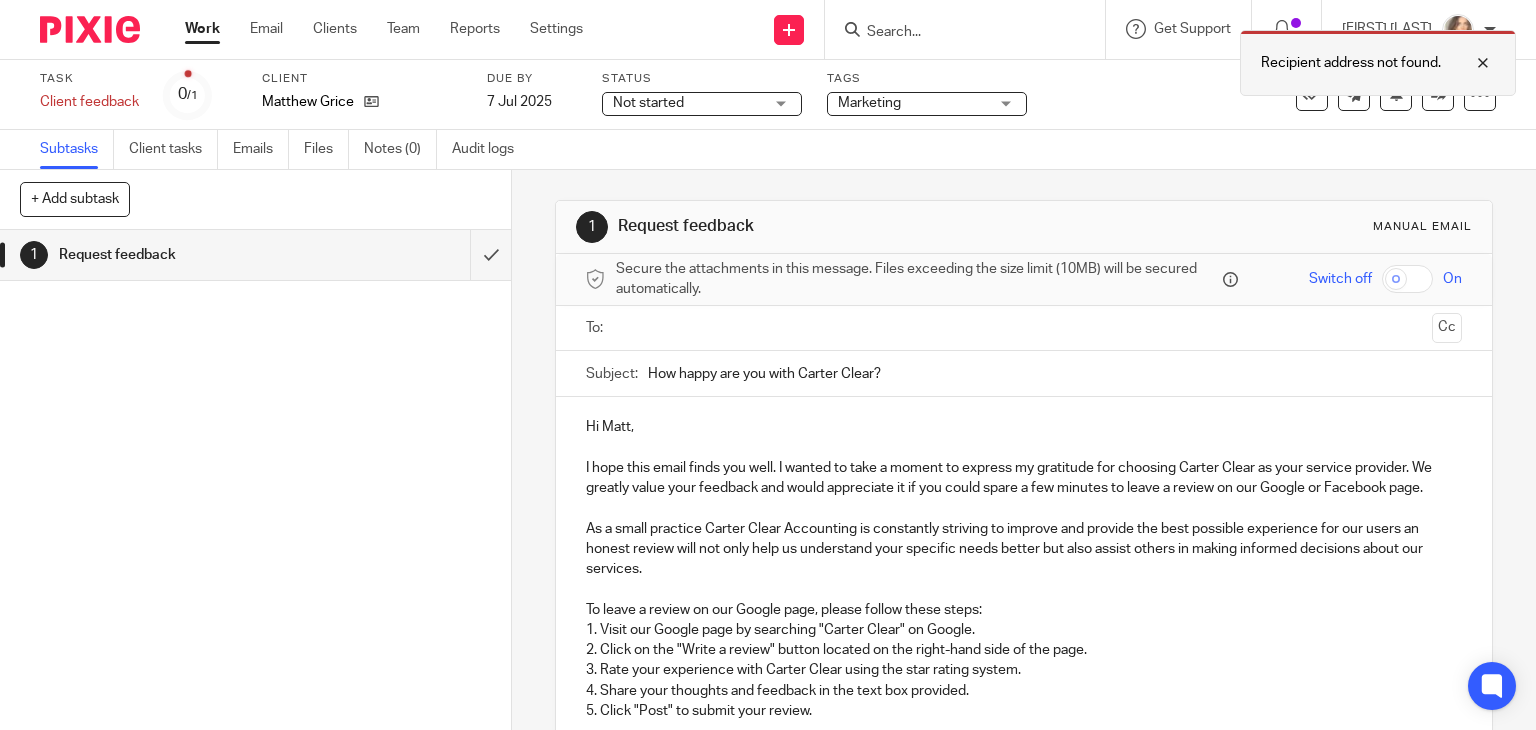 click at bounding box center (1468, 63) 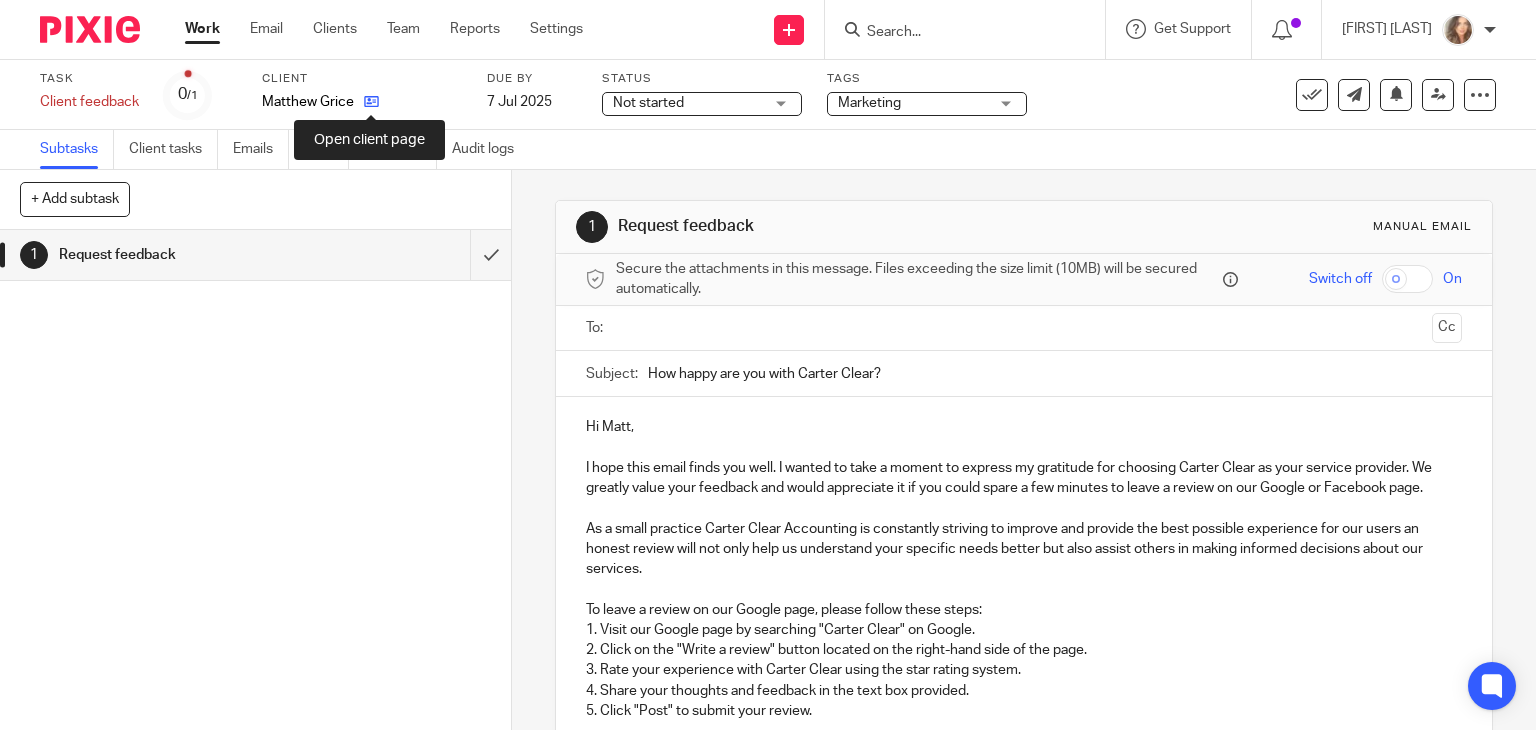 click at bounding box center [371, 101] 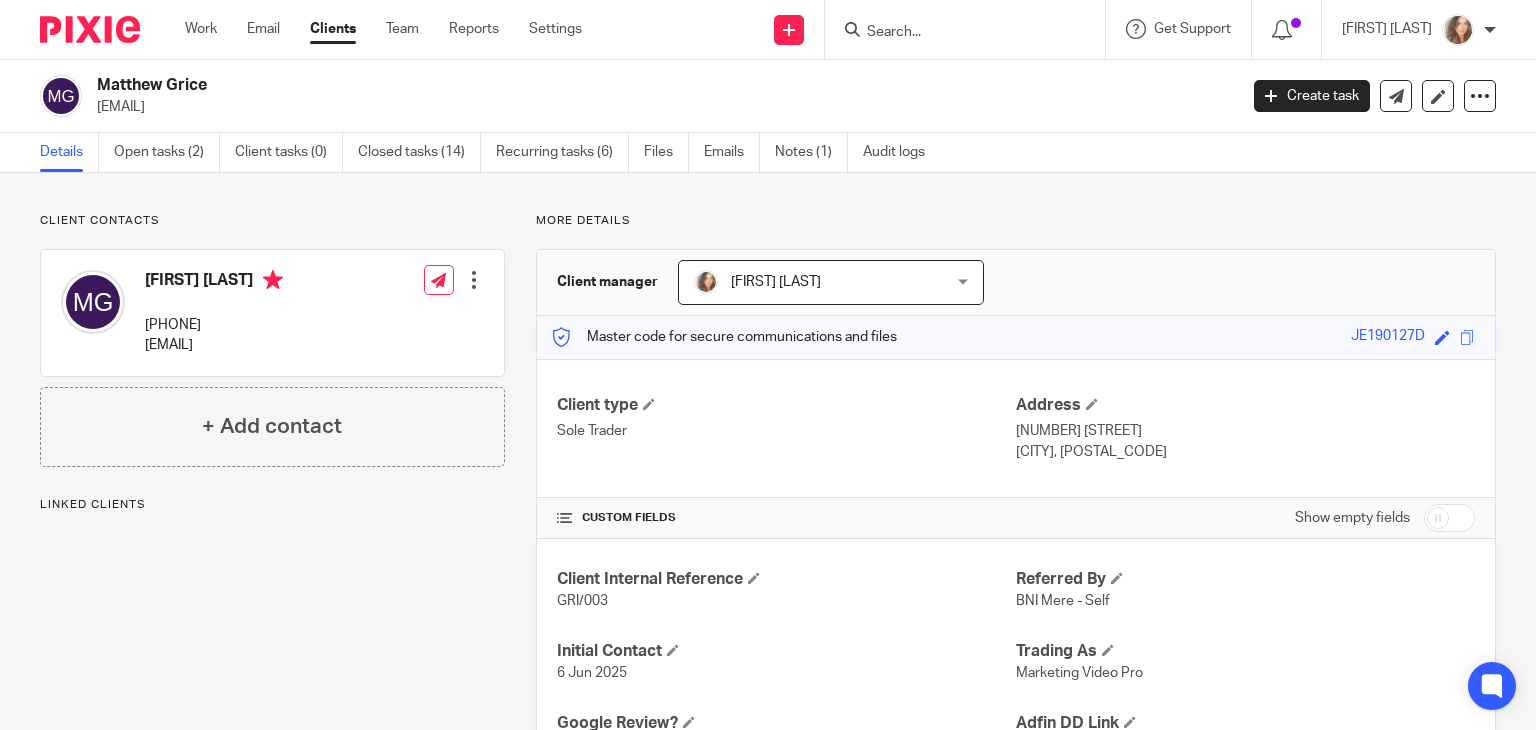 scroll, scrollTop: 0, scrollLeft: 0, axis: both 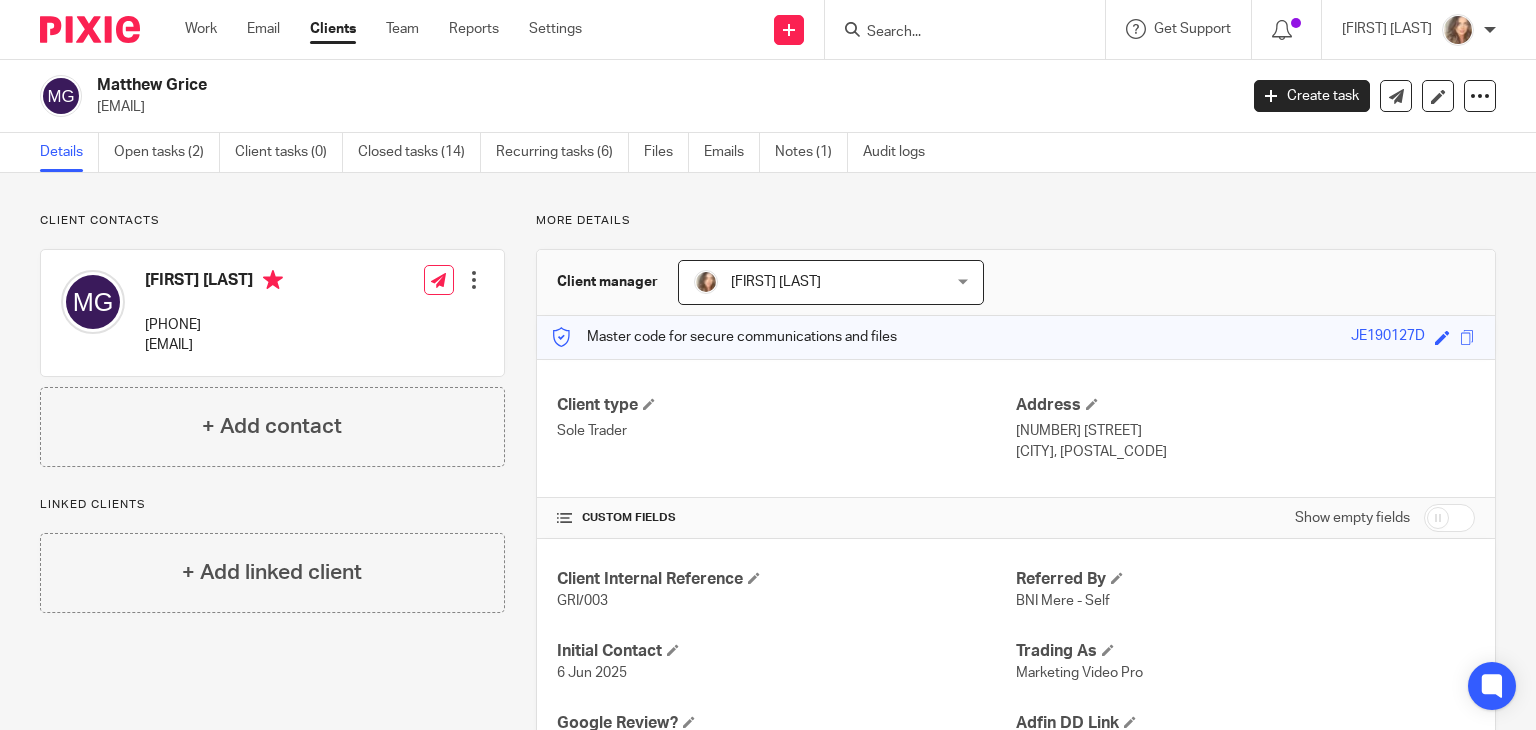 drag, startPoint x: 341, startPoint y: 345, endPoint x: 147, endPoint y: 361, distance: 194.65868 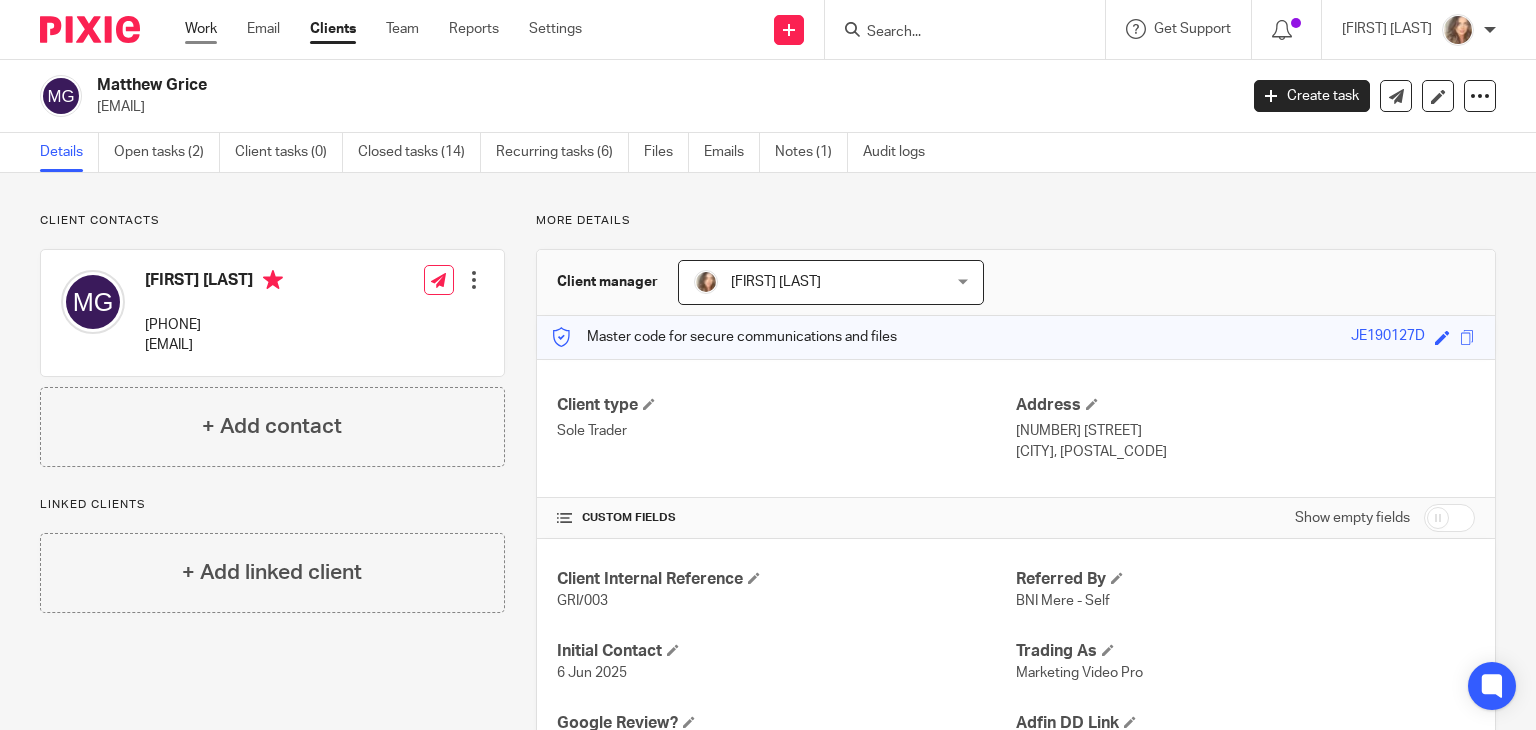 click on "Work" at bounding box center [201, 29] 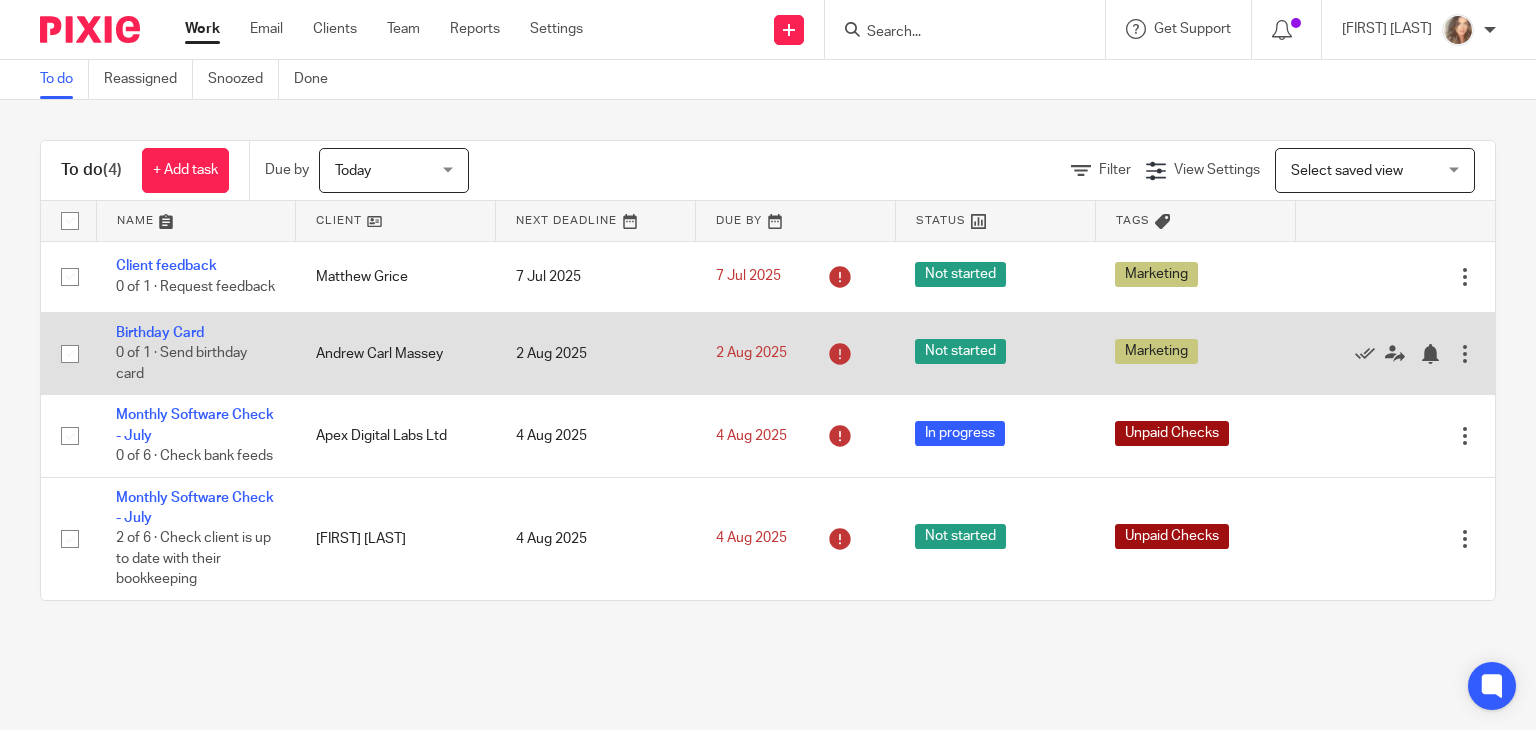 scroll, scrollTop: 0, scrollLeft: 0, axis: both 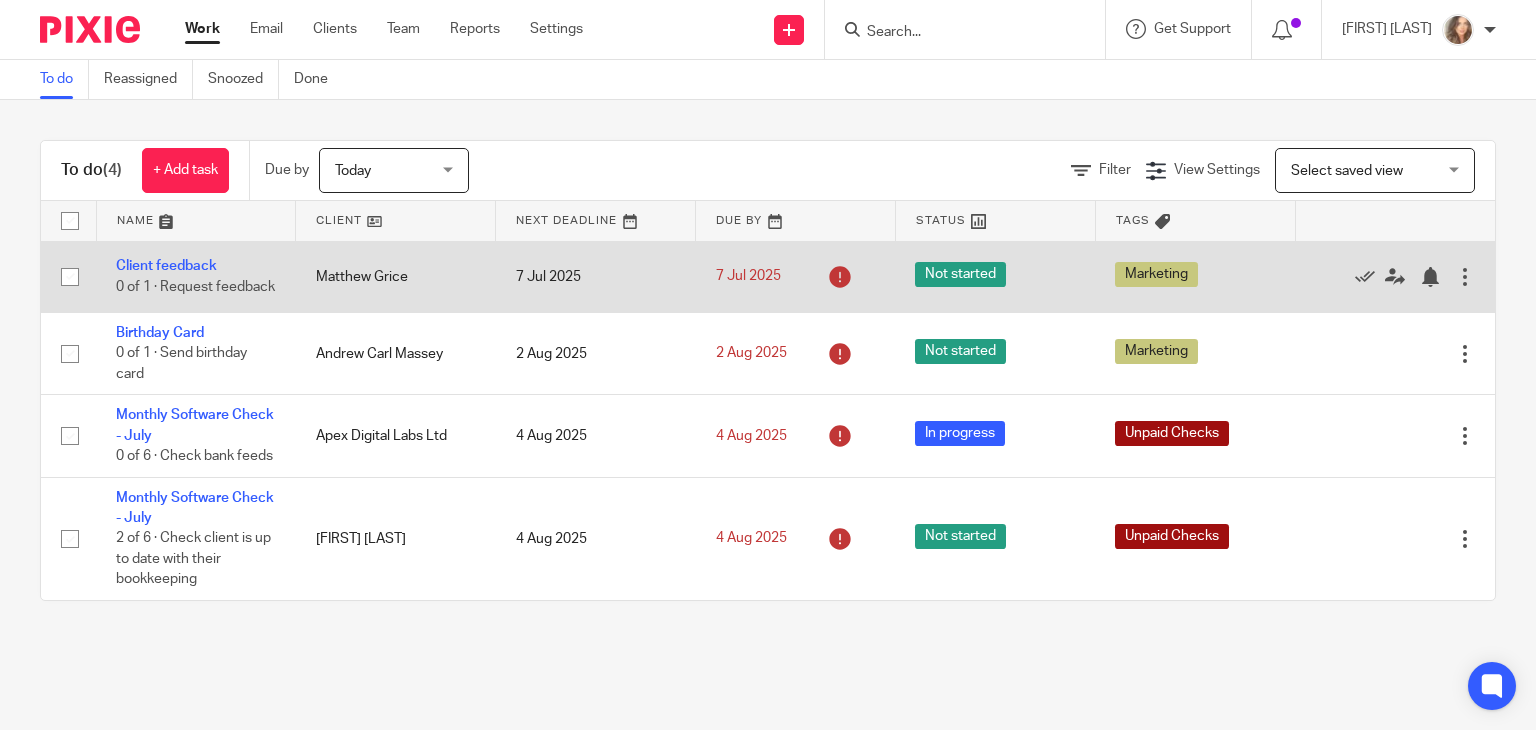 click on "Matthew Grice" at bounding box center [396, 276] 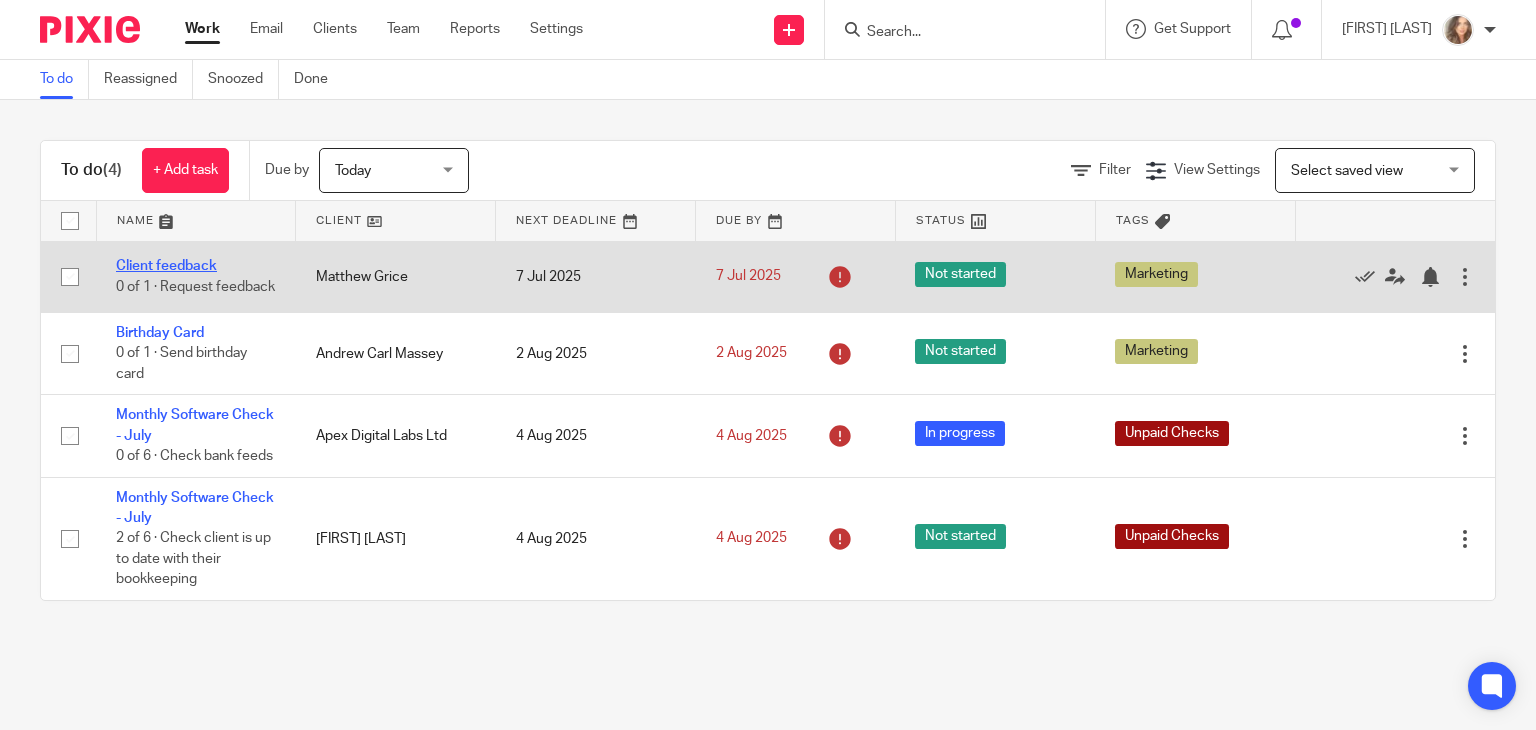 click on "Client feedback" at bounding box center (166, 266) 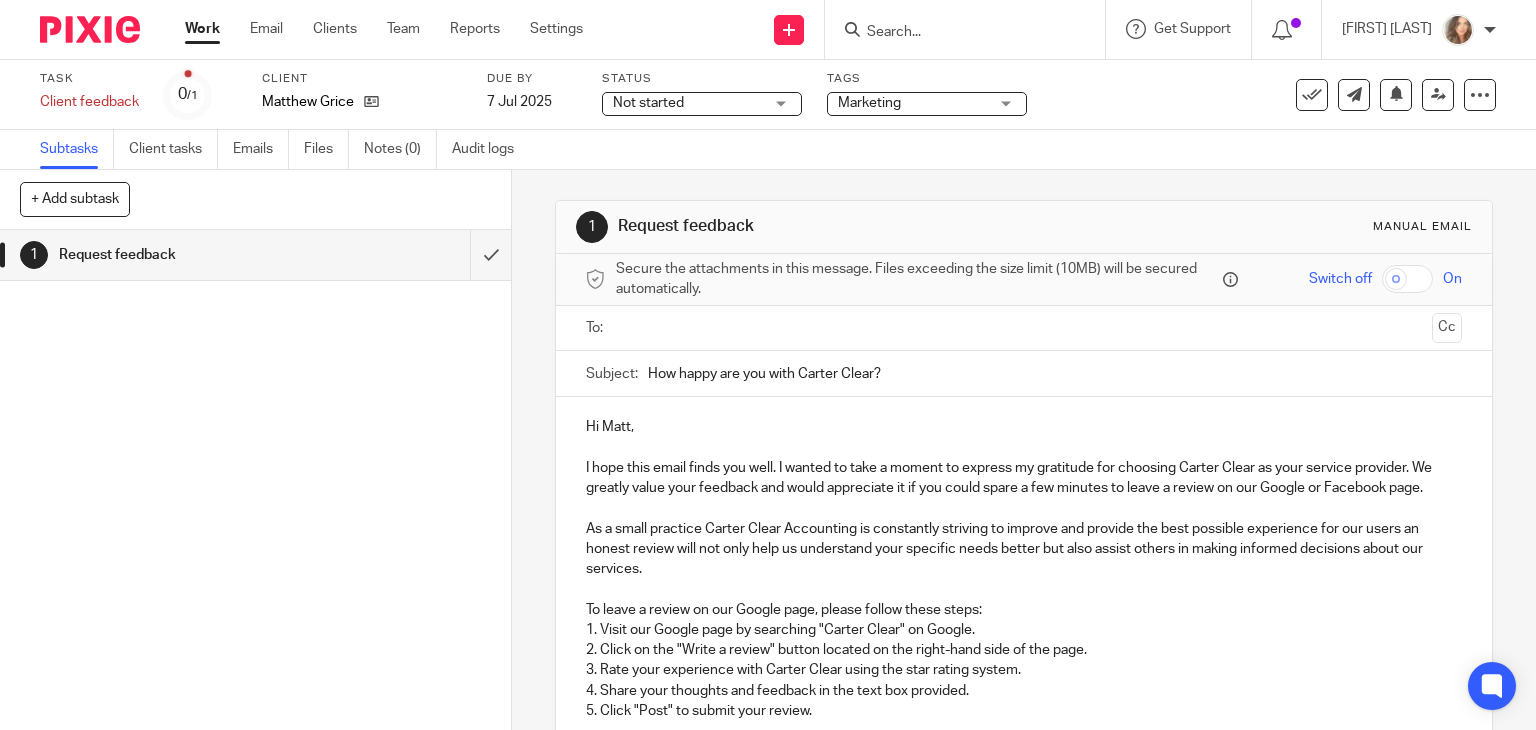 scroll, scrollTop: 0, scrollLeft: 0, axis: both 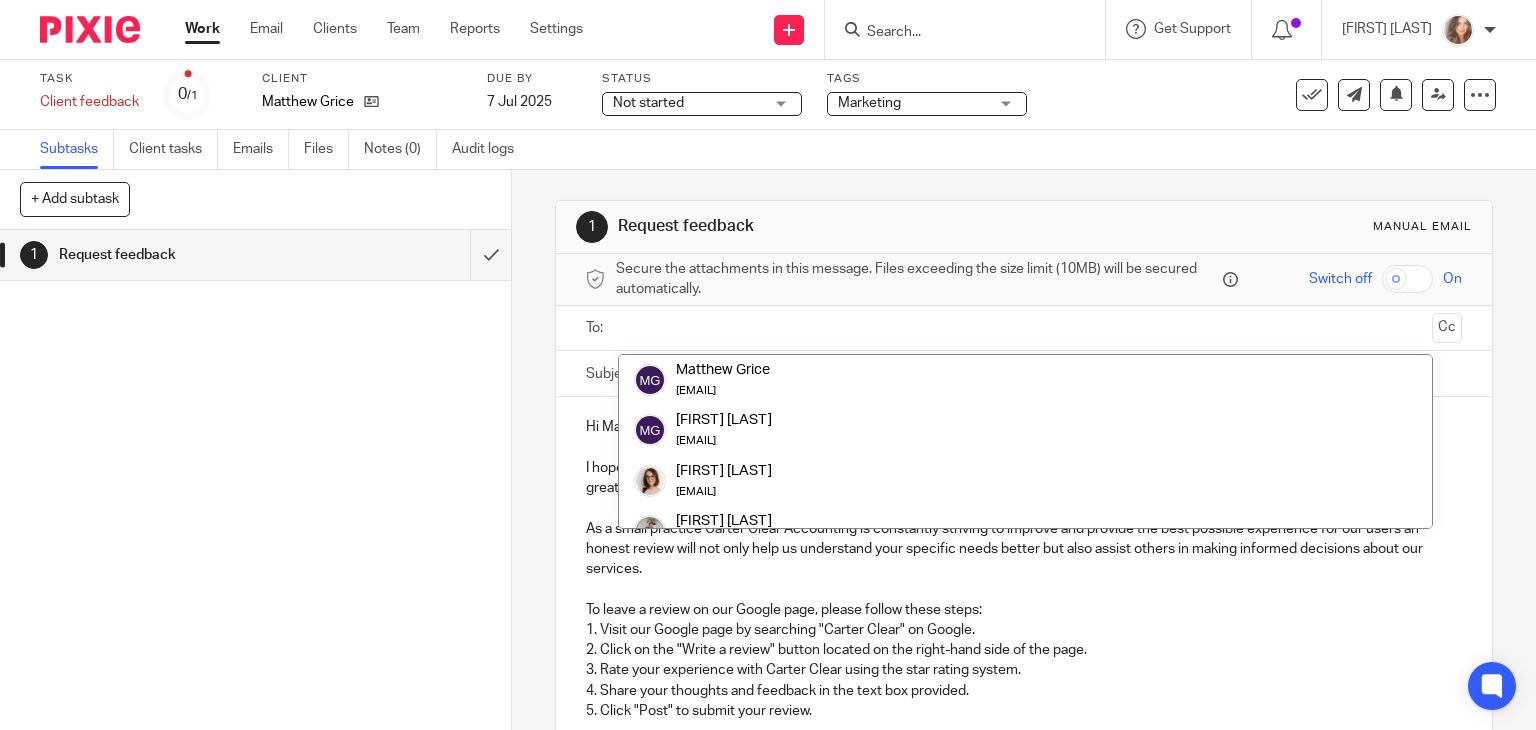 paste on "[EMAIL]" 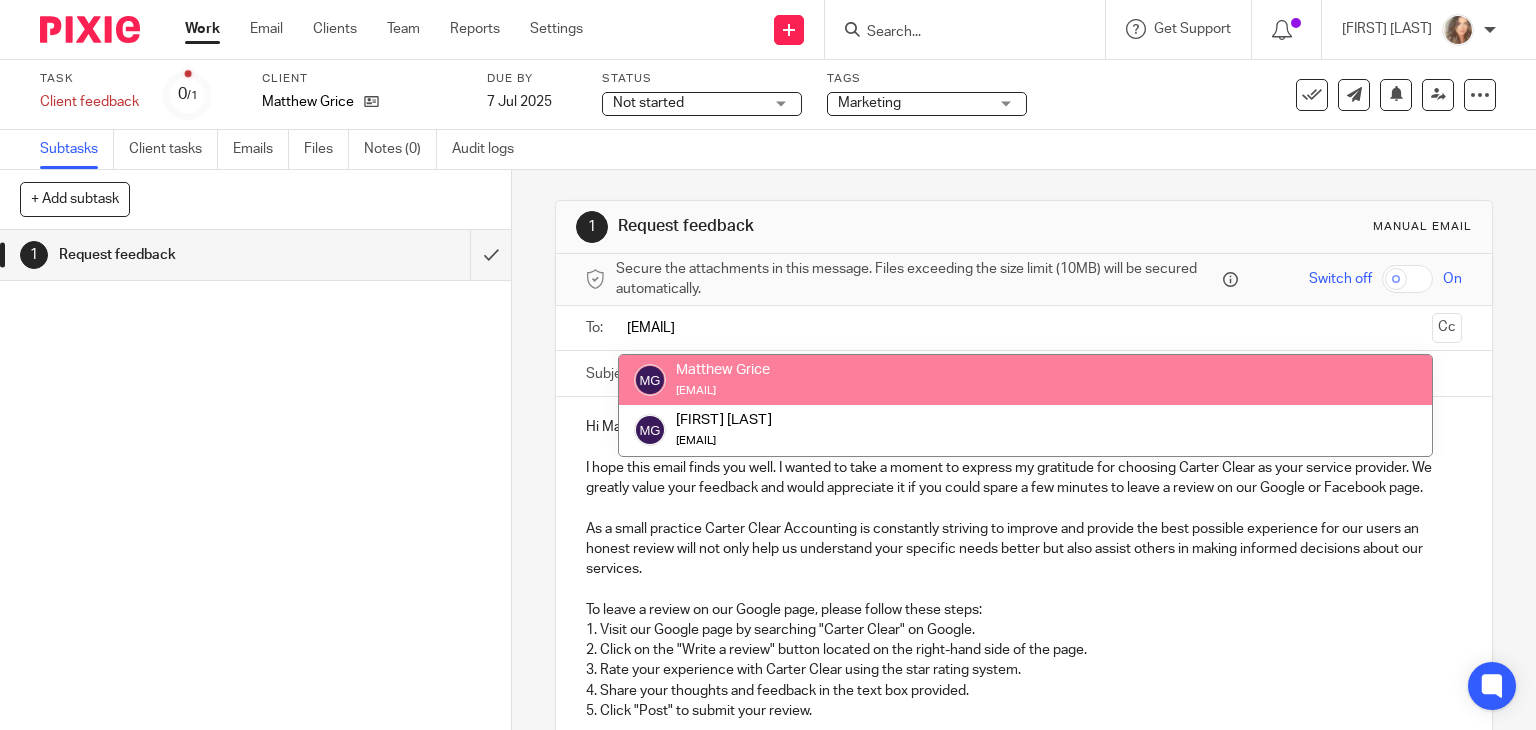 type on "matt@marketingvideopro.co.uk" 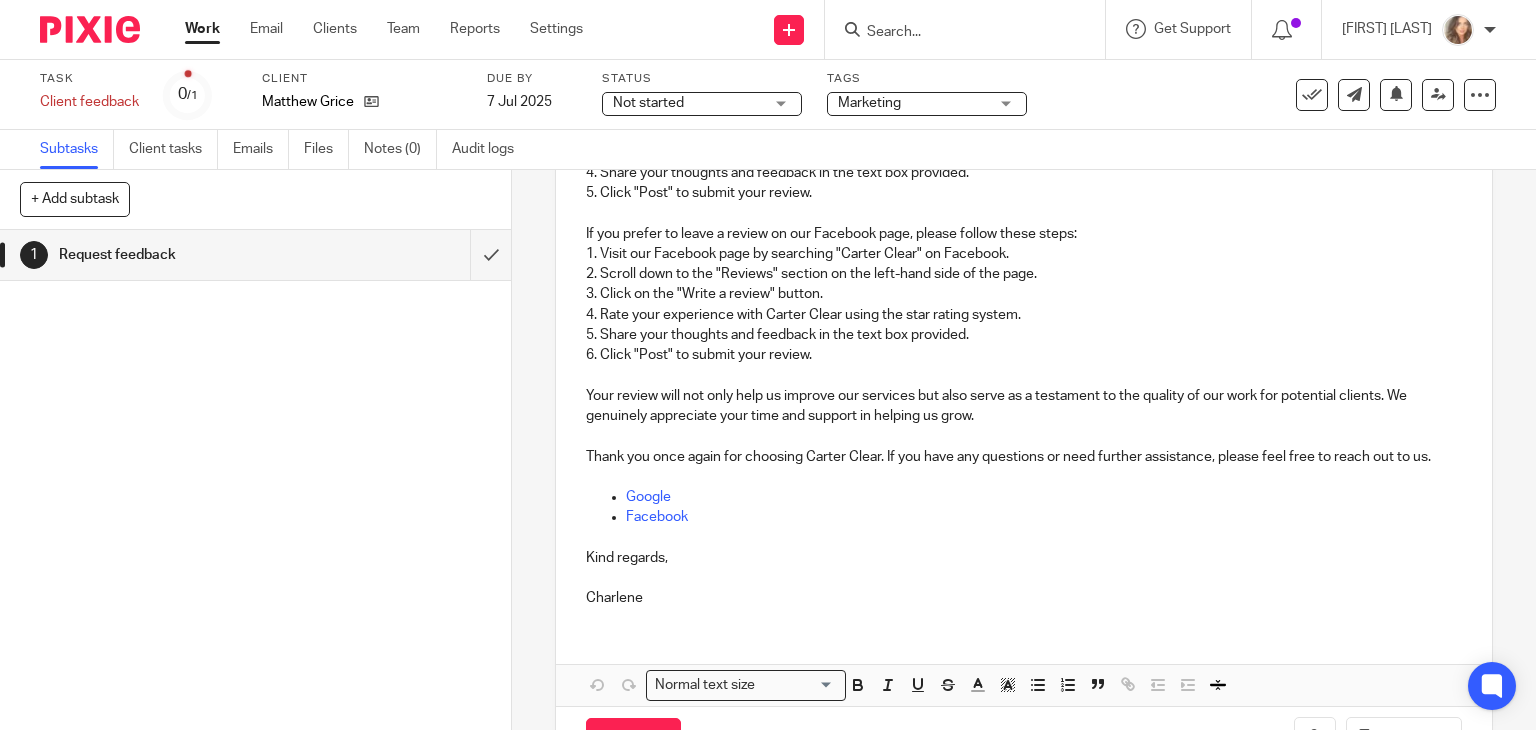 scroll, scrollTop: 612, scrollLeft: 0, axis: vertical 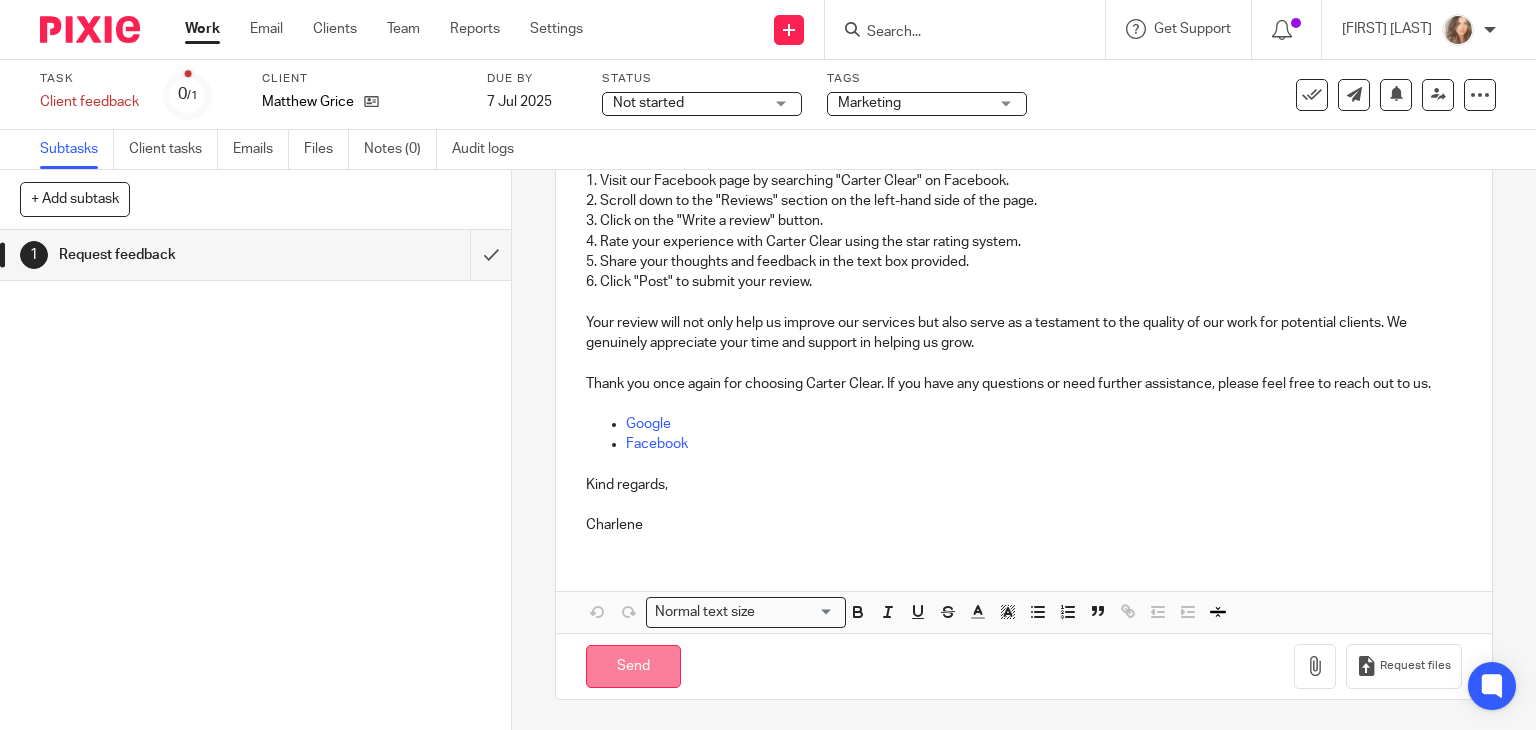 click on "Send" at bounding box center [633, 666] 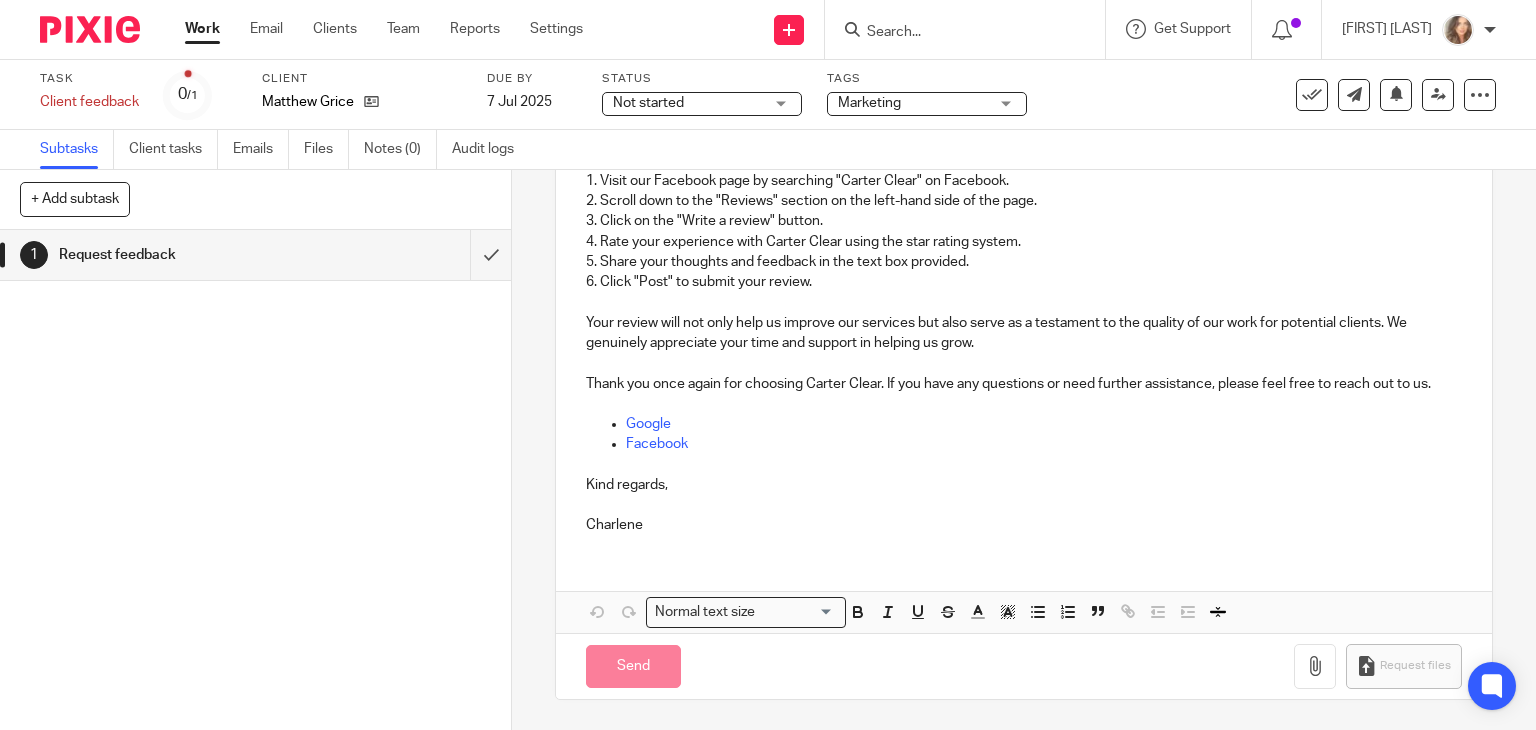 type on "Sent" 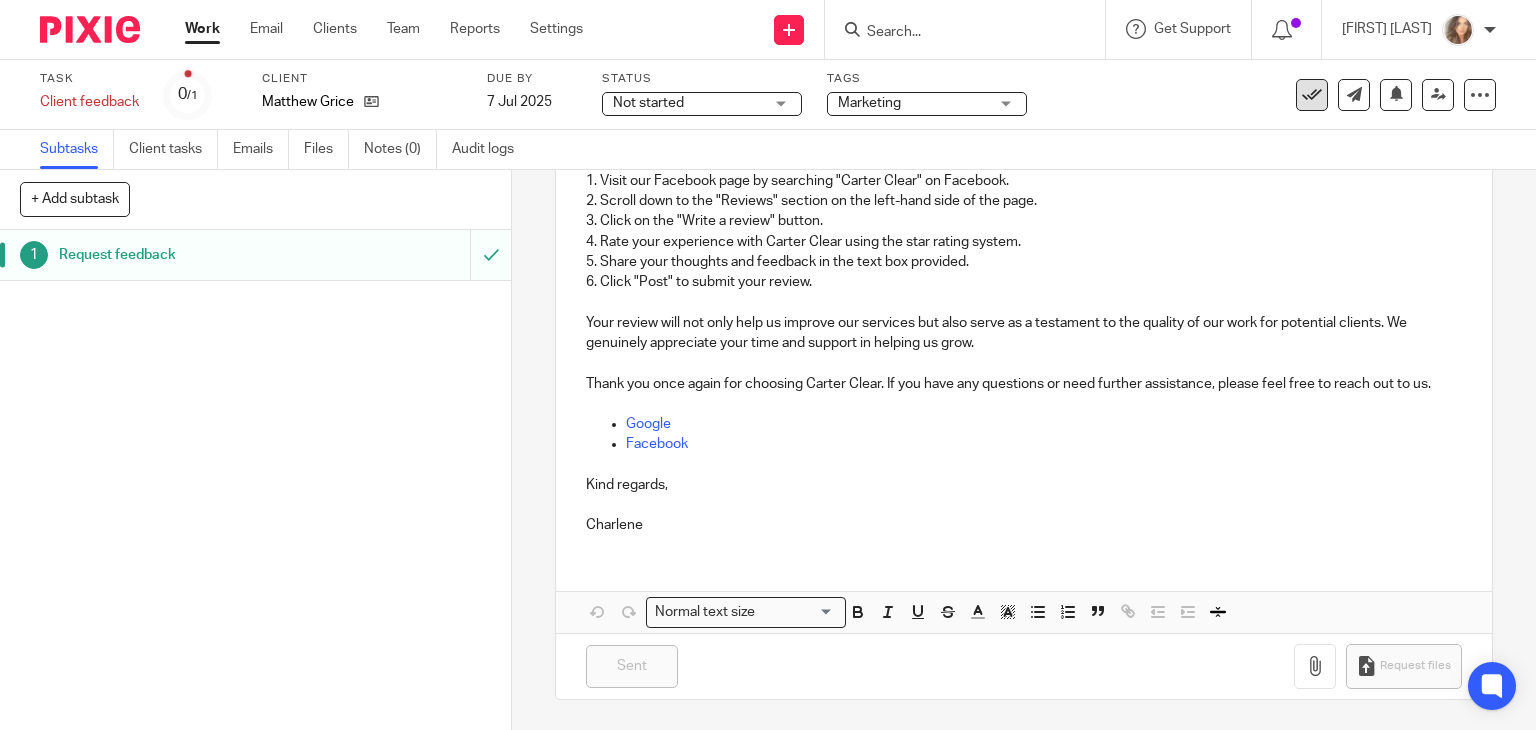 click at bounding box center (1312, 95) 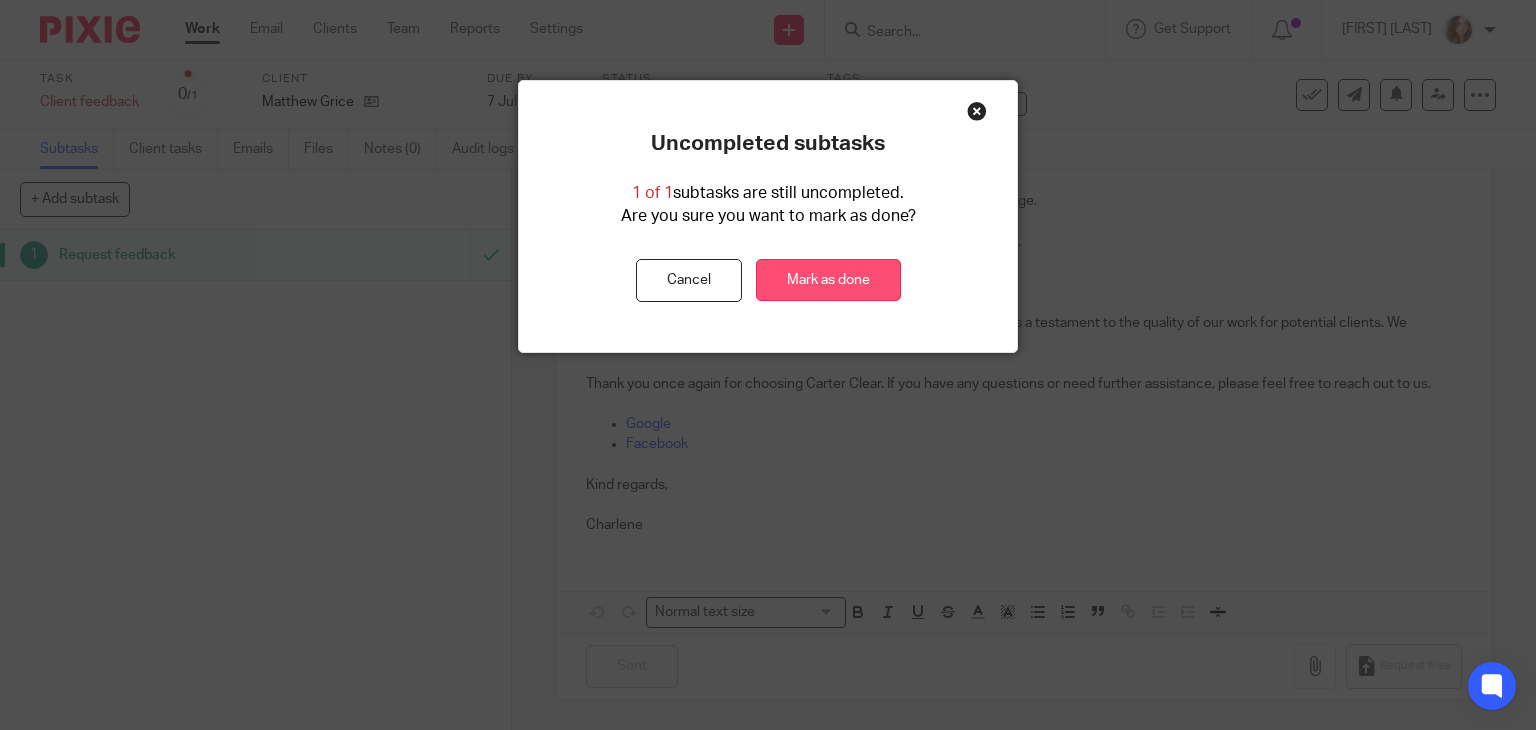 click on "Mark as done" at bounding box center (828, 280) 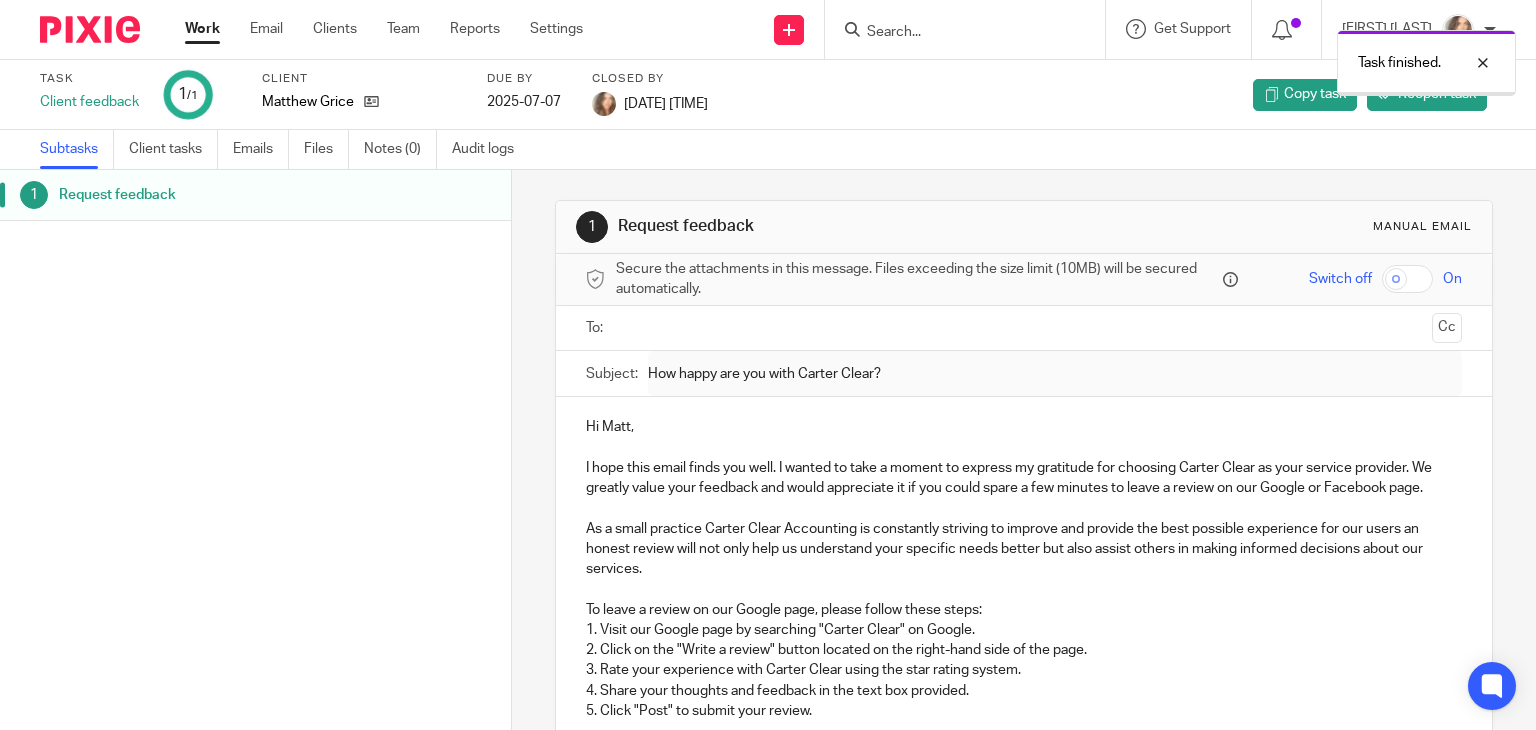 scroll, scrollTop: 0, scrollLeft: 0, axis: both 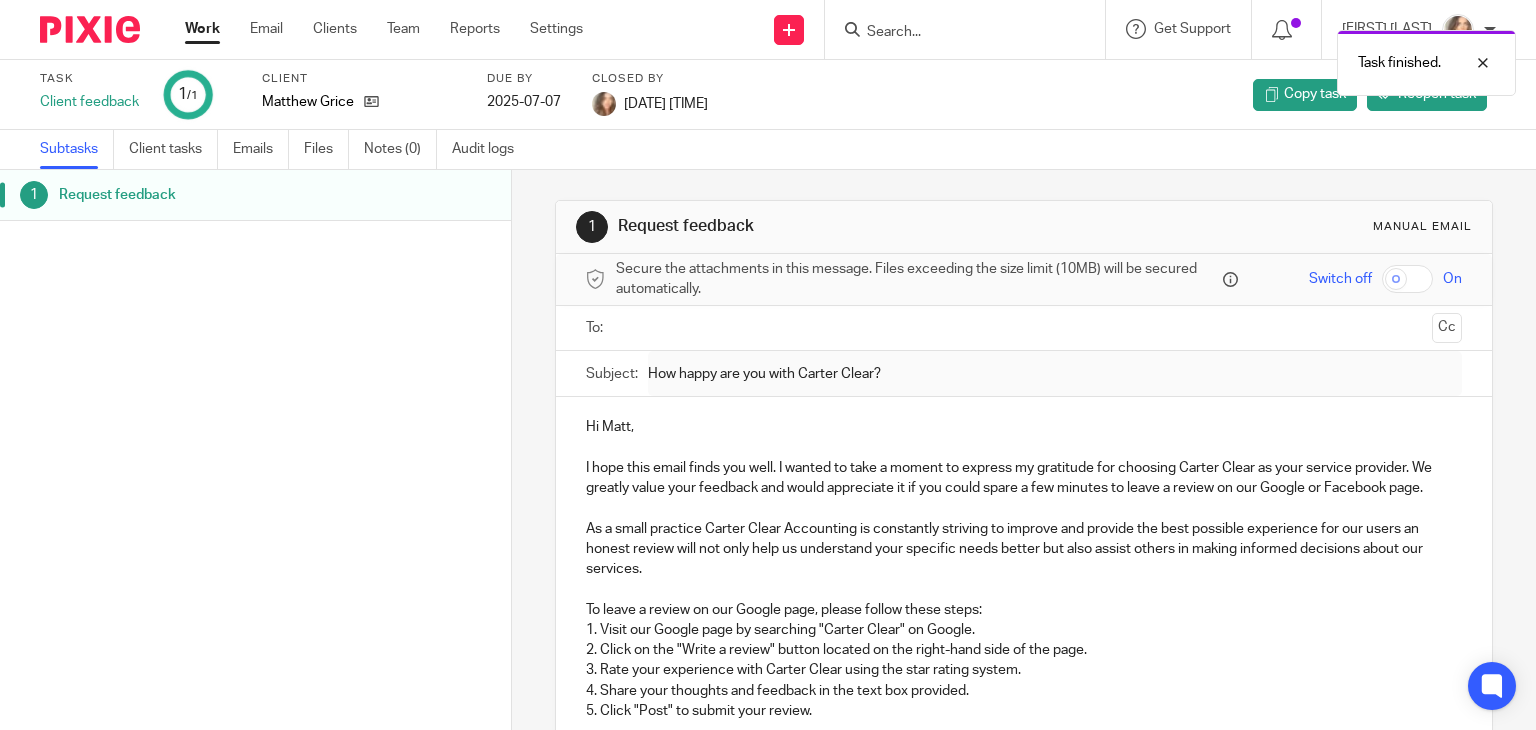 click on "Work" at bounding box center [202, 29] 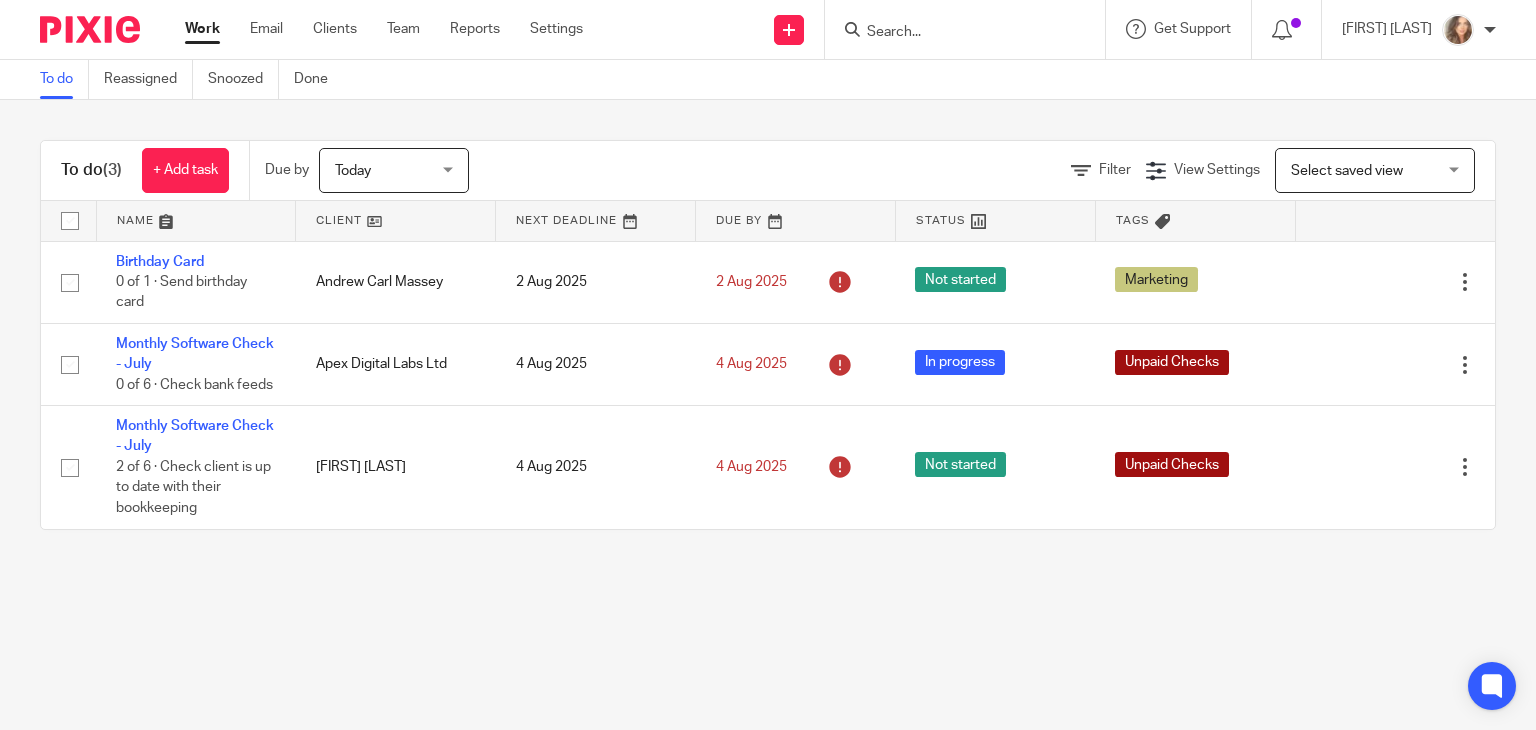scroll, scrollTop: 0, scrollLeft: 0, axis: both 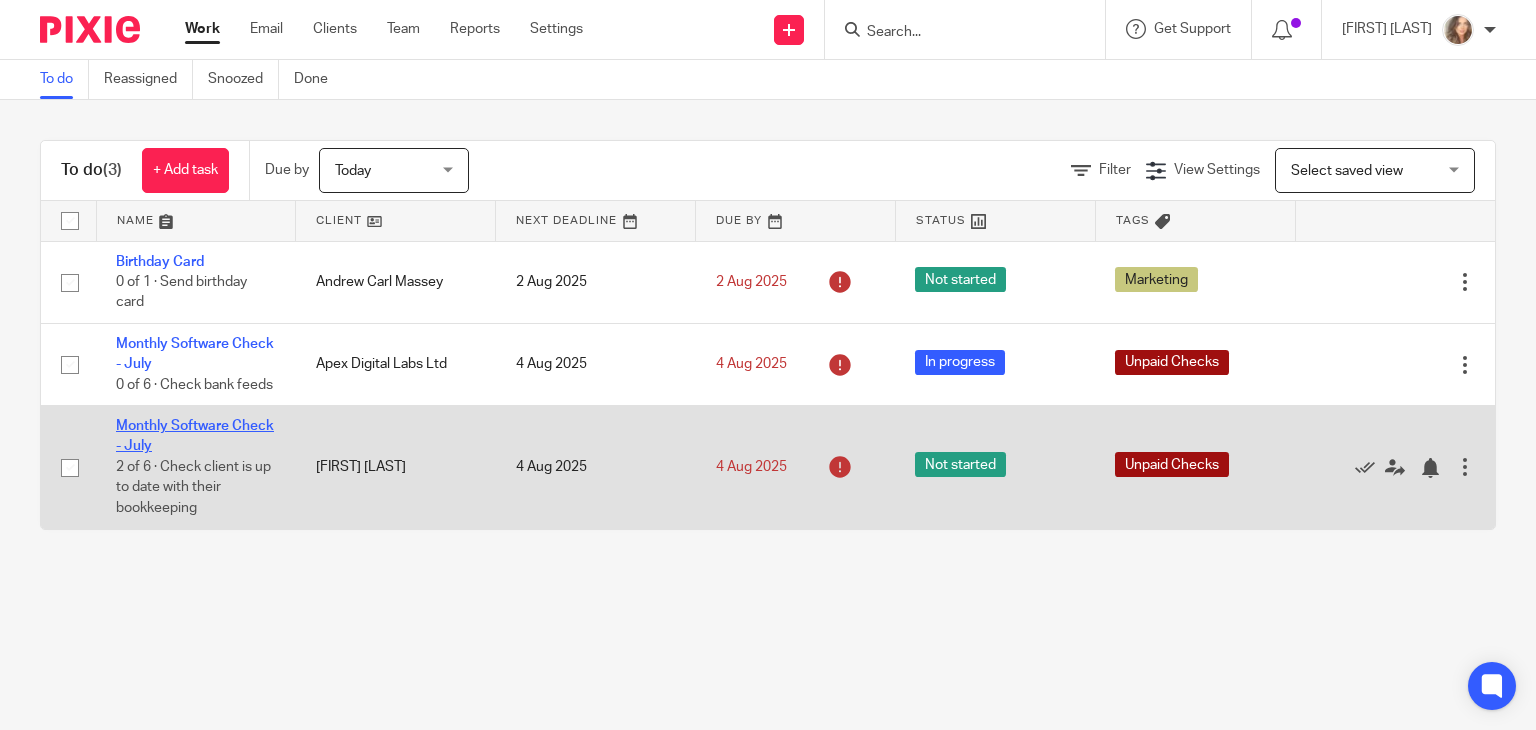 click on "Monthly Software Check - July" at bounding box center (195, 436) 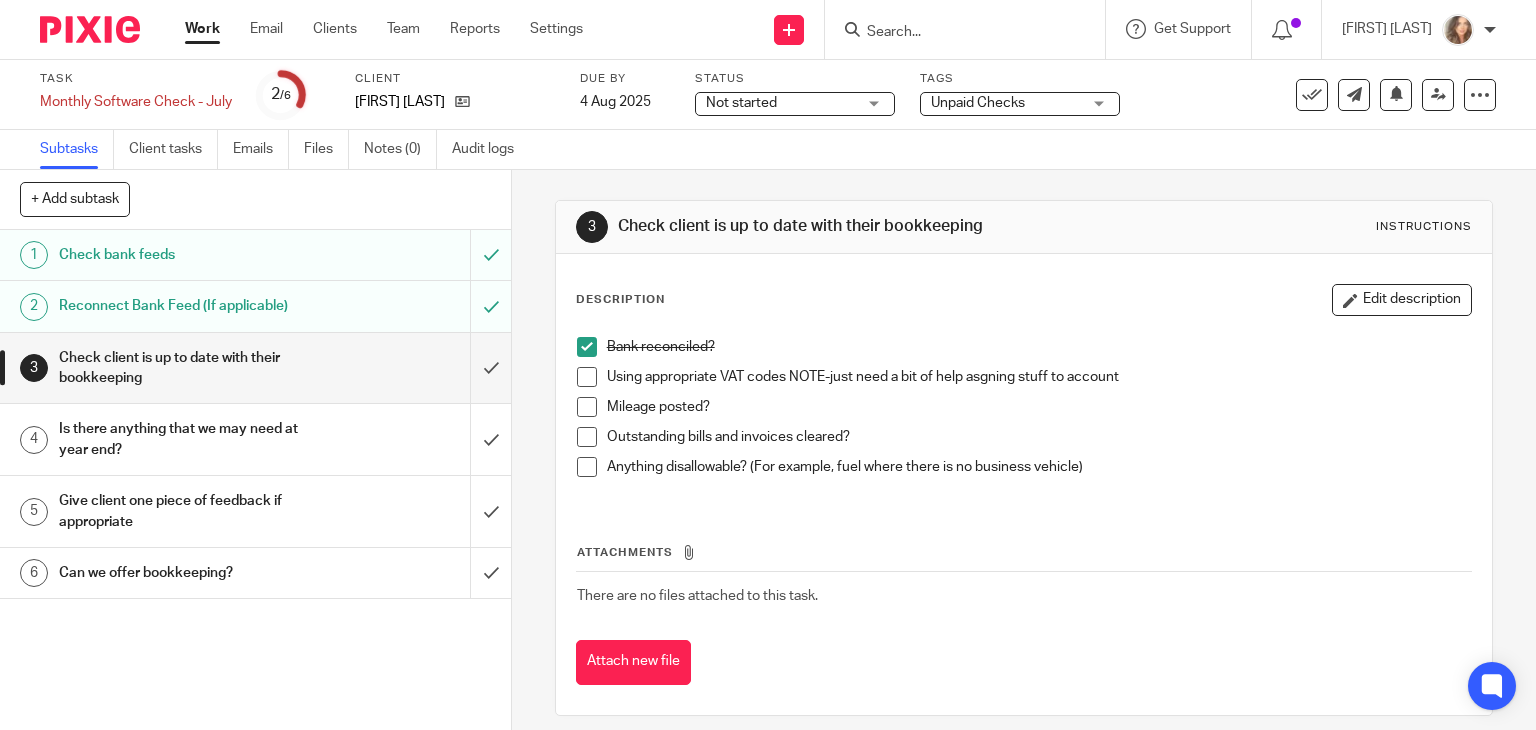 scroll, scrollTop: 0, scrollLeft: 0, axis: both 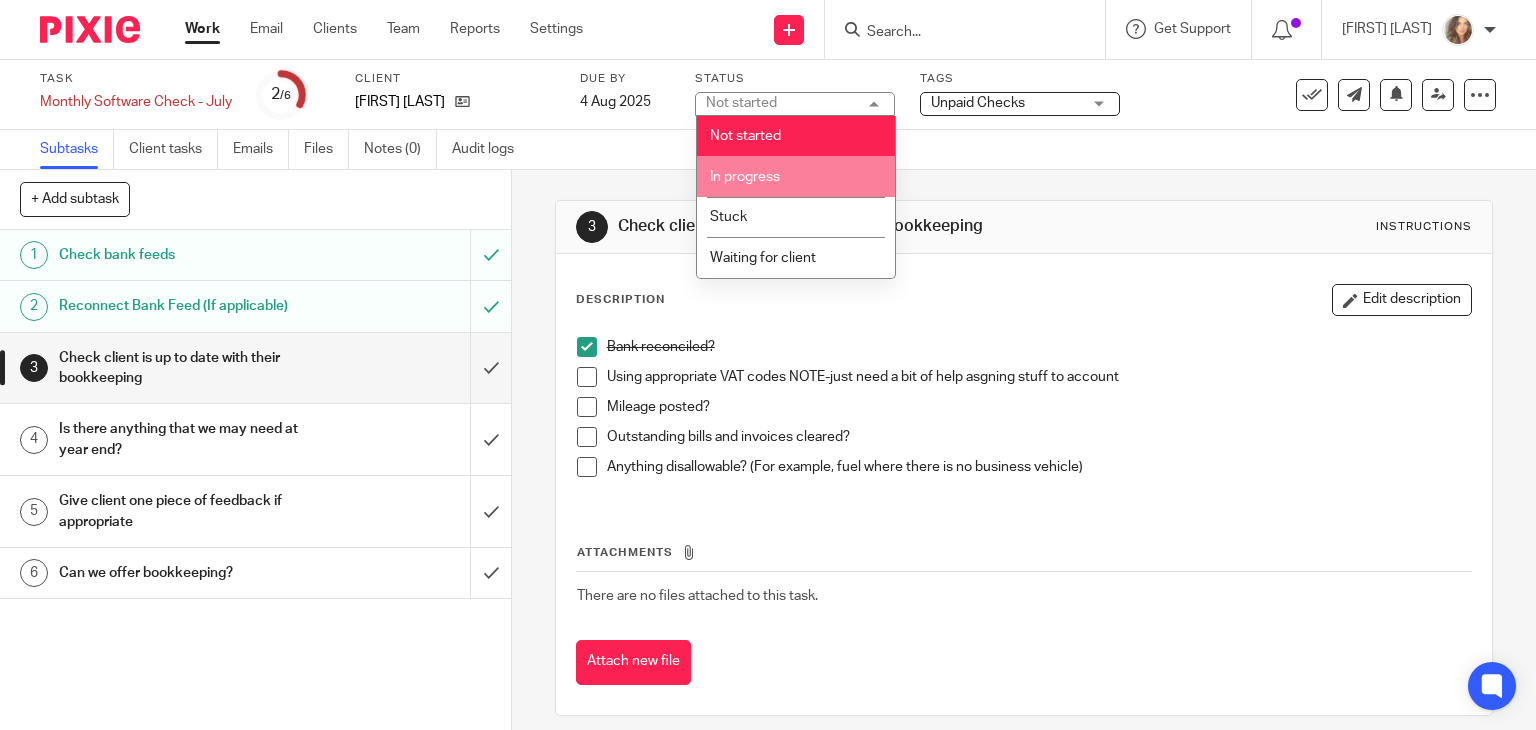 click on "In progress" at bounding box center [796, 176] 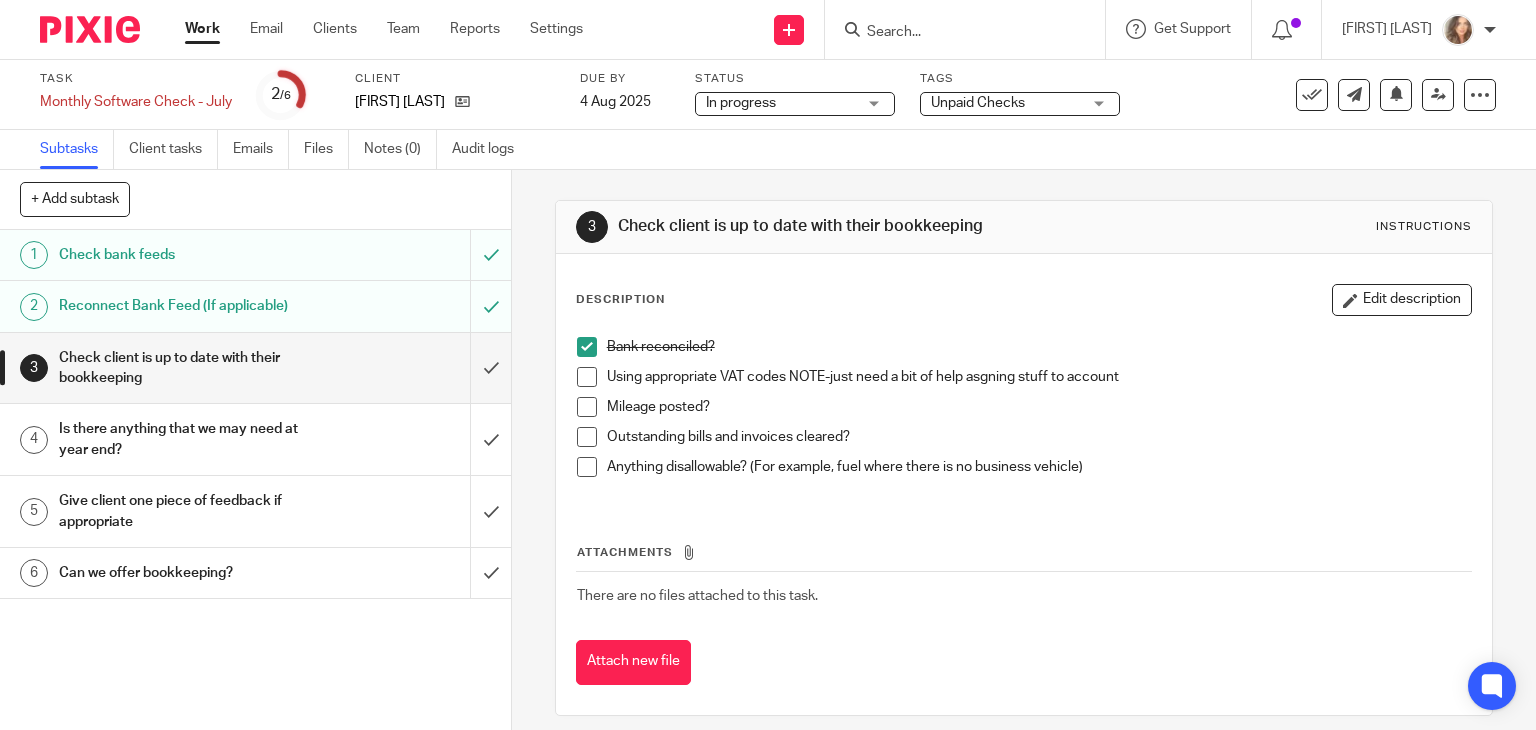 click on "Work" at bounding box center (202, 29) 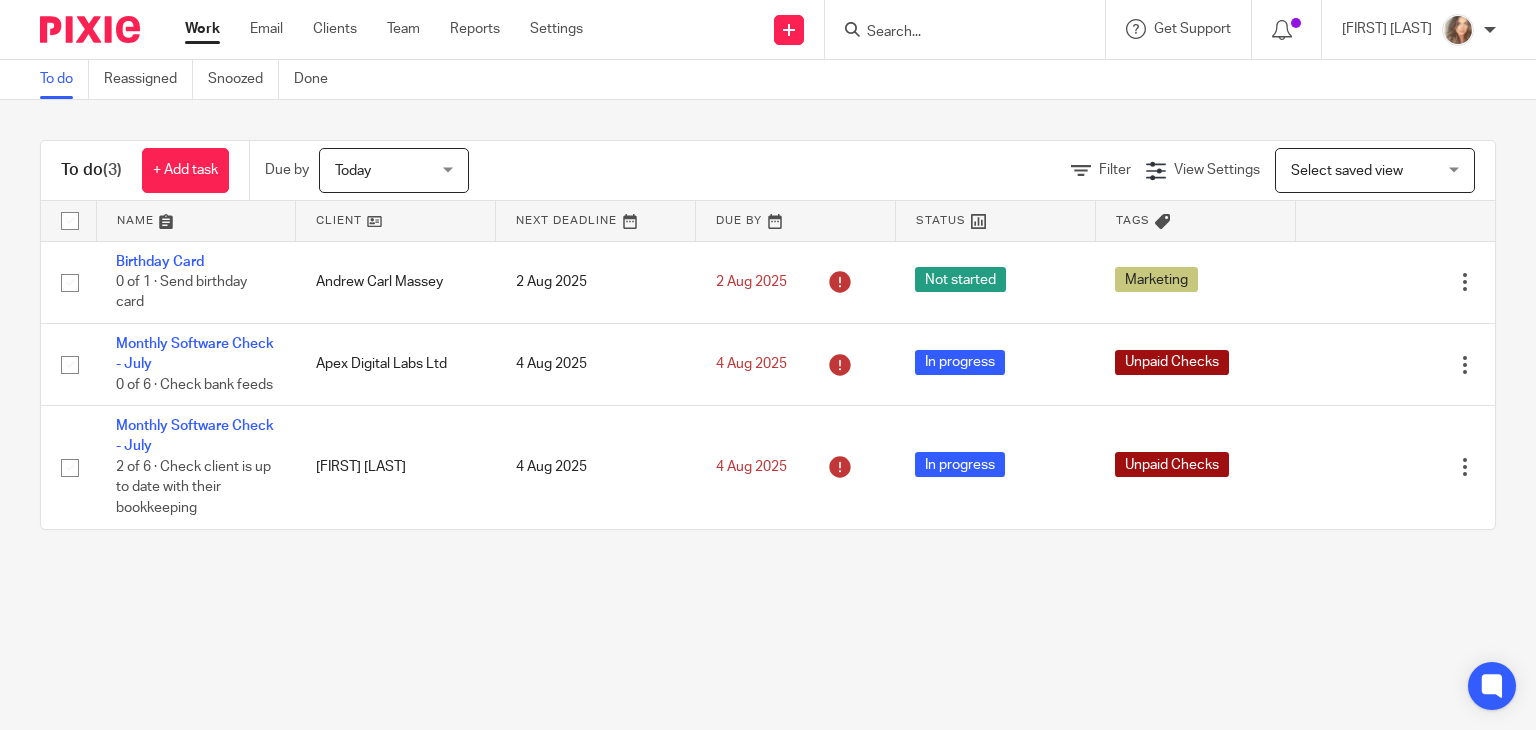 scroll, scrollTop: 0, scrollLeft: 0, axis: both 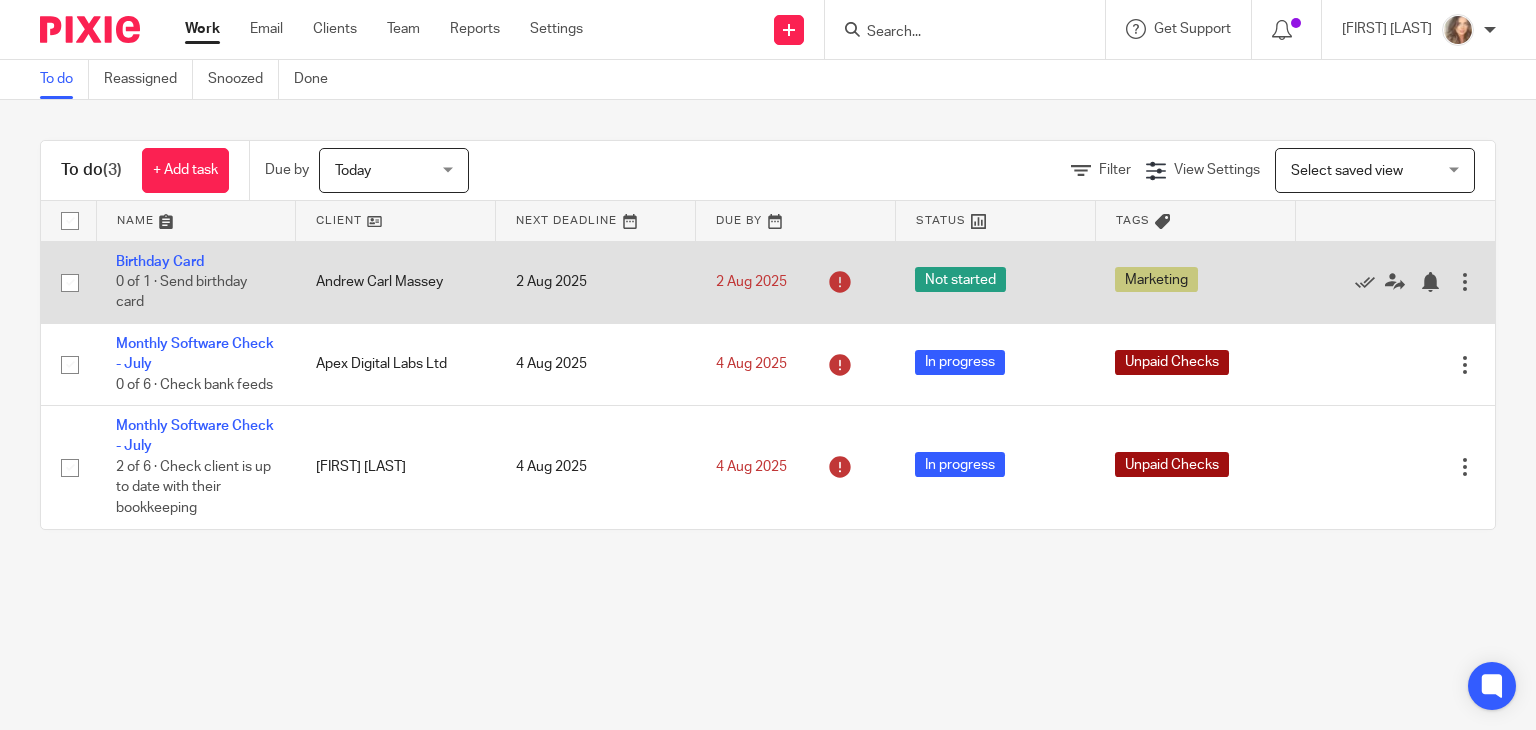 click on "Birthday Card
0
of
1 ·
Send birthday card" at bounding box center [196, 282] 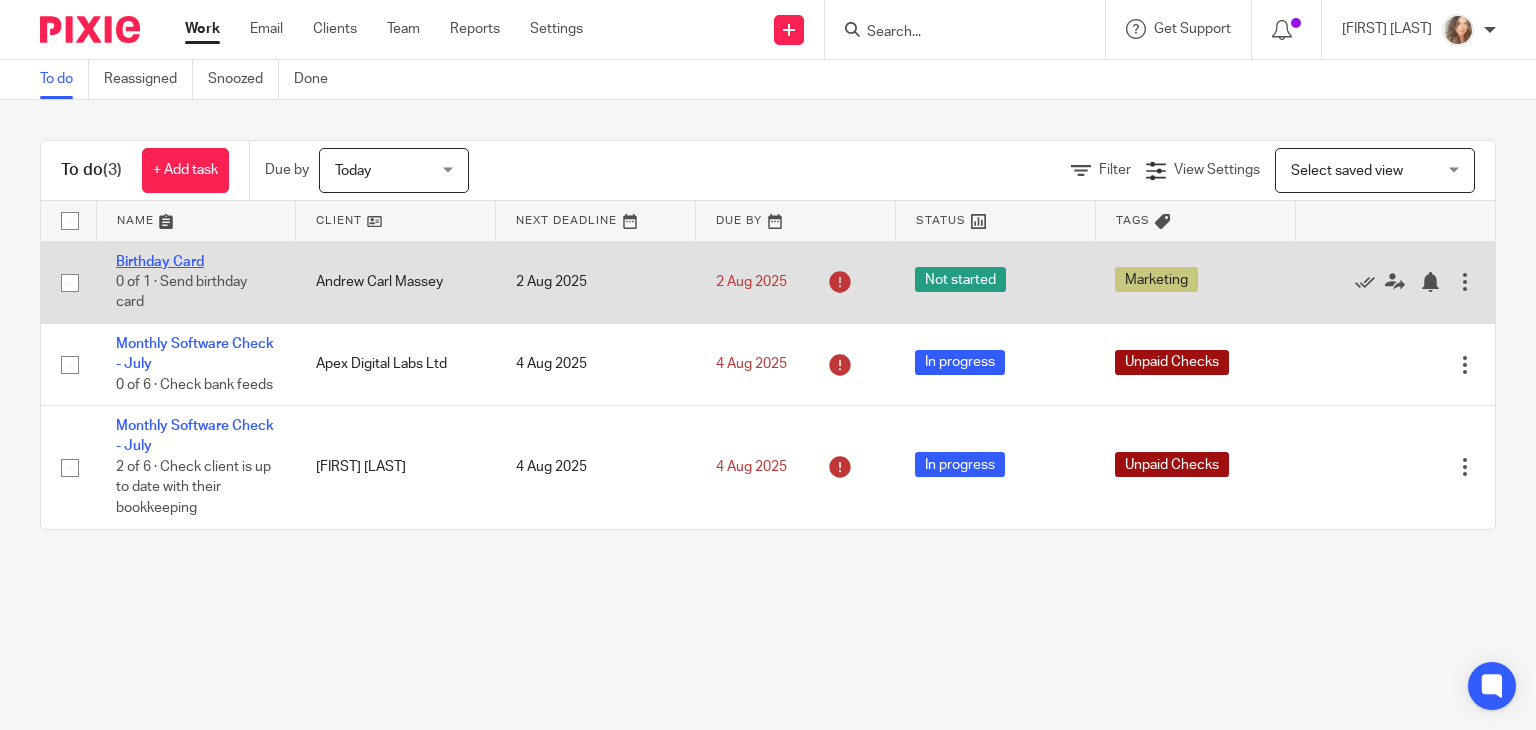 click on "Birthday Card" at bounding box center (160, 262) 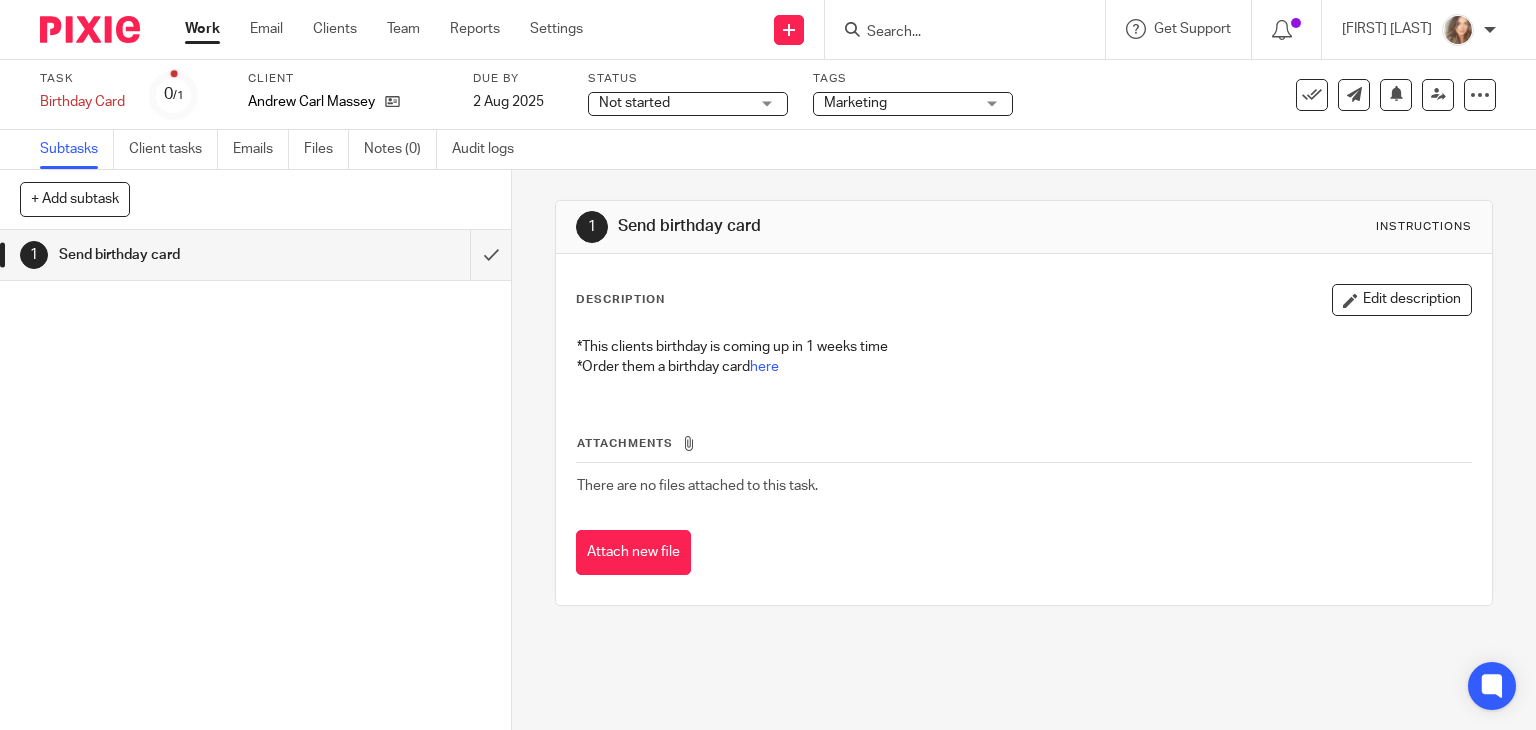 scroll, scrollTop: 0, scrollLeft: 0, axis: both 